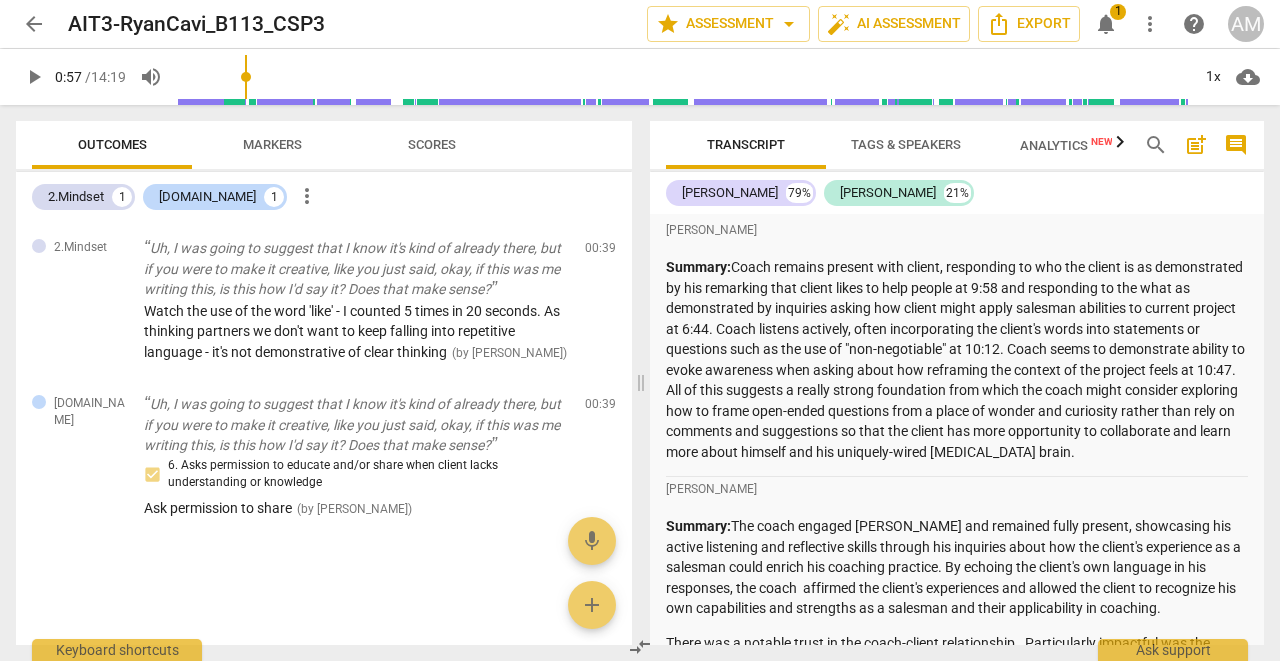scroll, scrollTop: 0, scrollLeft: 0, axis: both 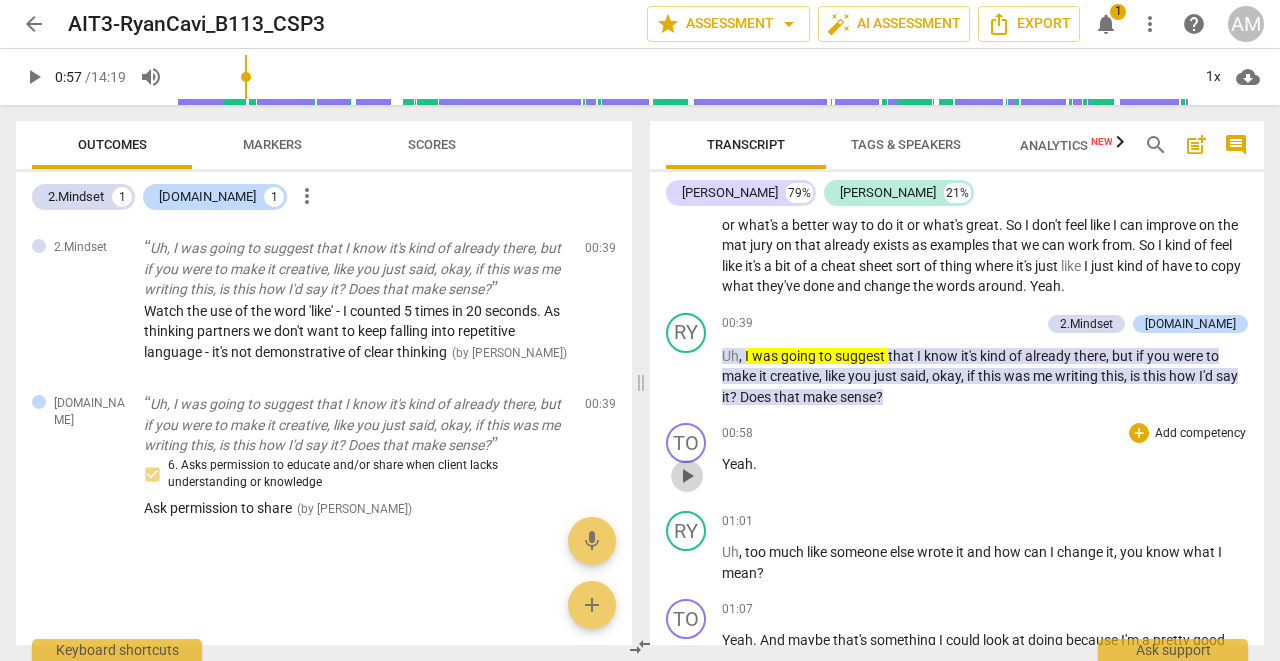 click on "play_arrow" at bounding box center (687, 476) 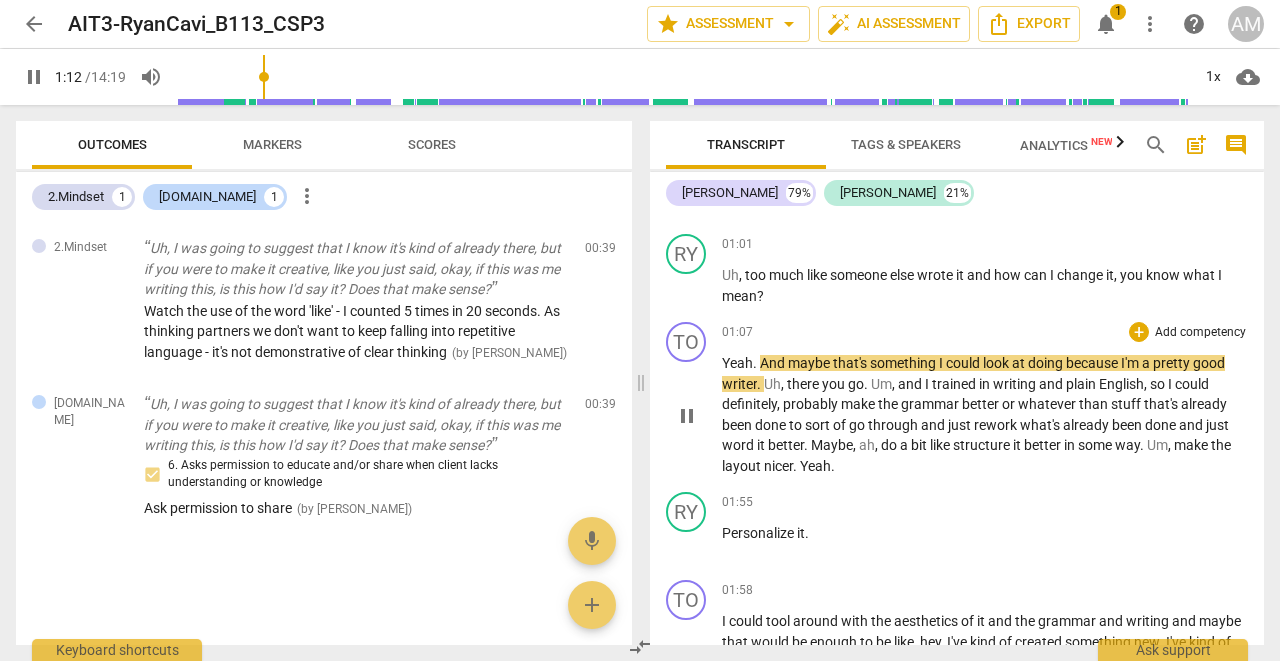 scroll, scrollTop: 2204, scrollLeft: 0, axis: vertical 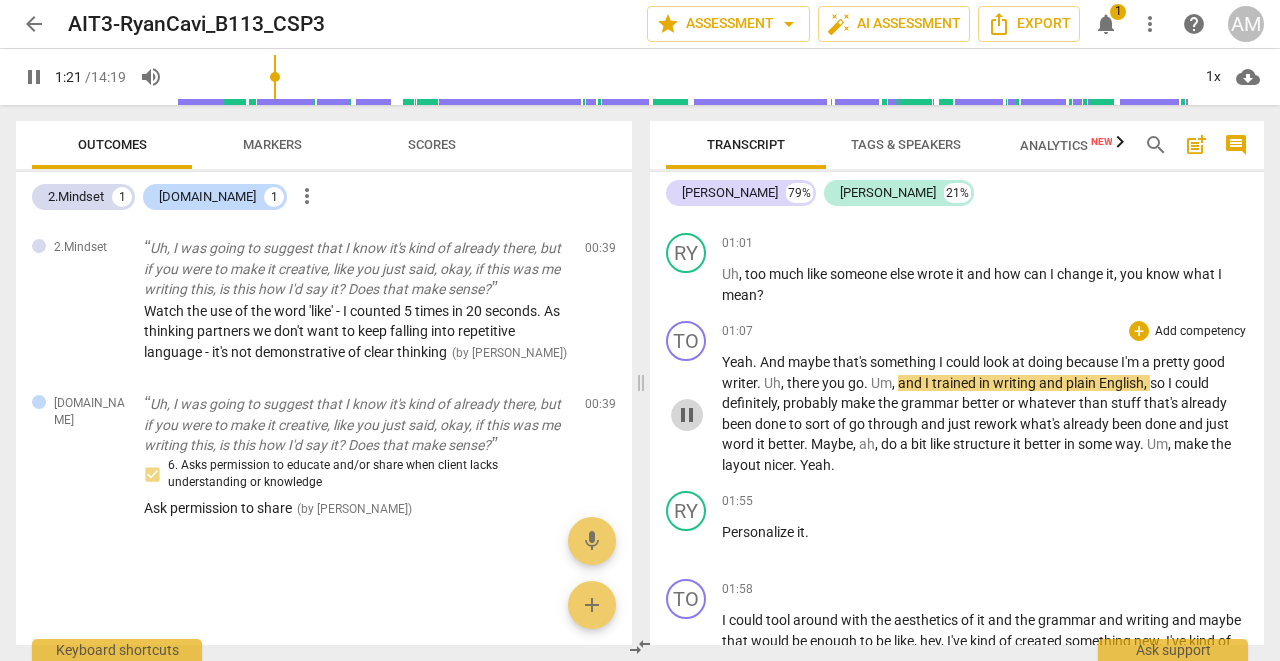 click on "pause" at bounding box center (687, 415) 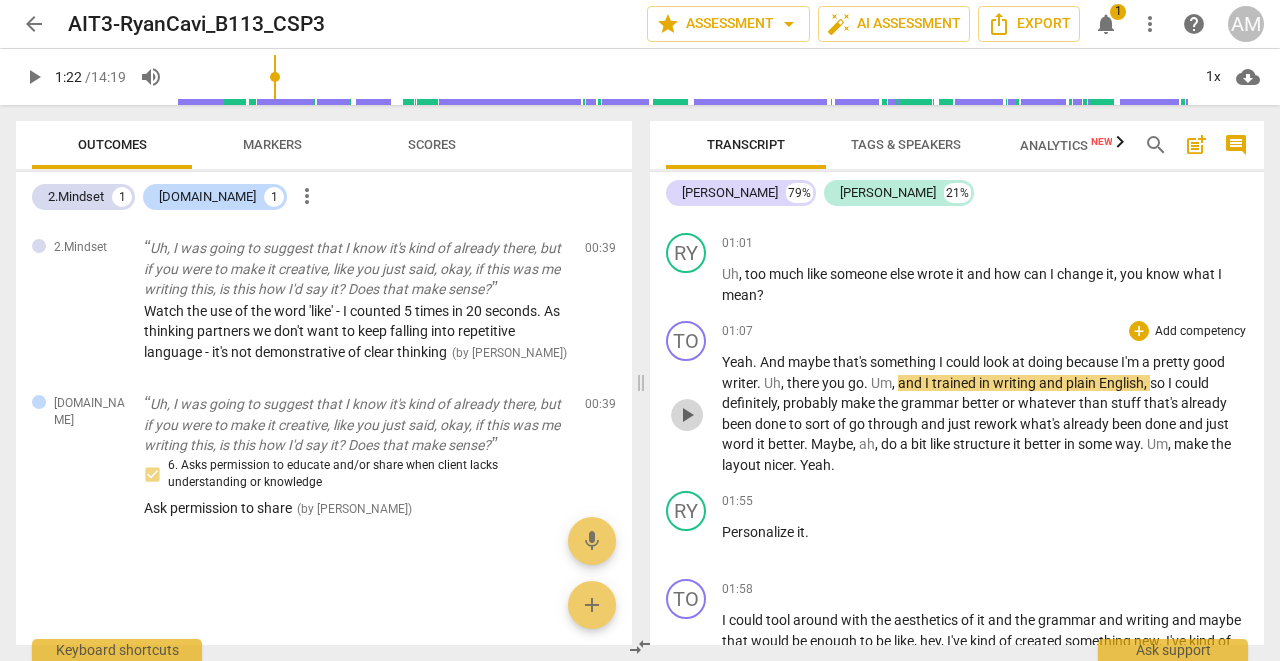 click on "play_arrow" at bounding box center [687, 415] 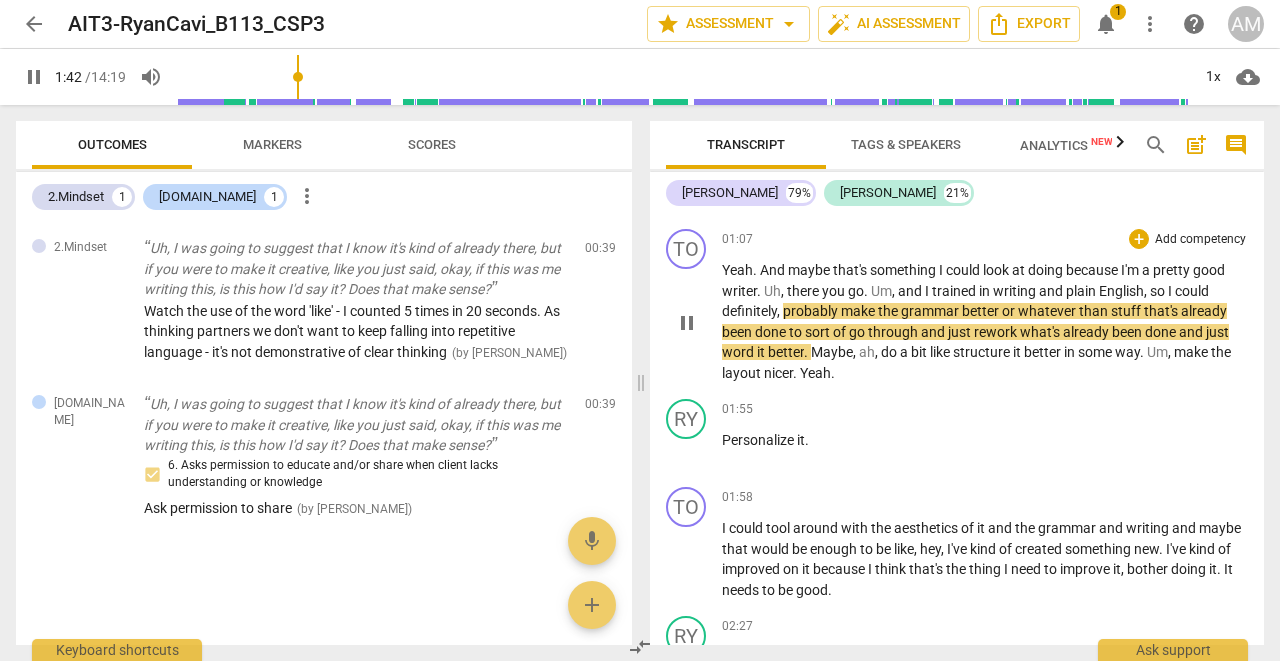 scroll, scrollTop: 2297, scrollLeft: 0, axis: vertical 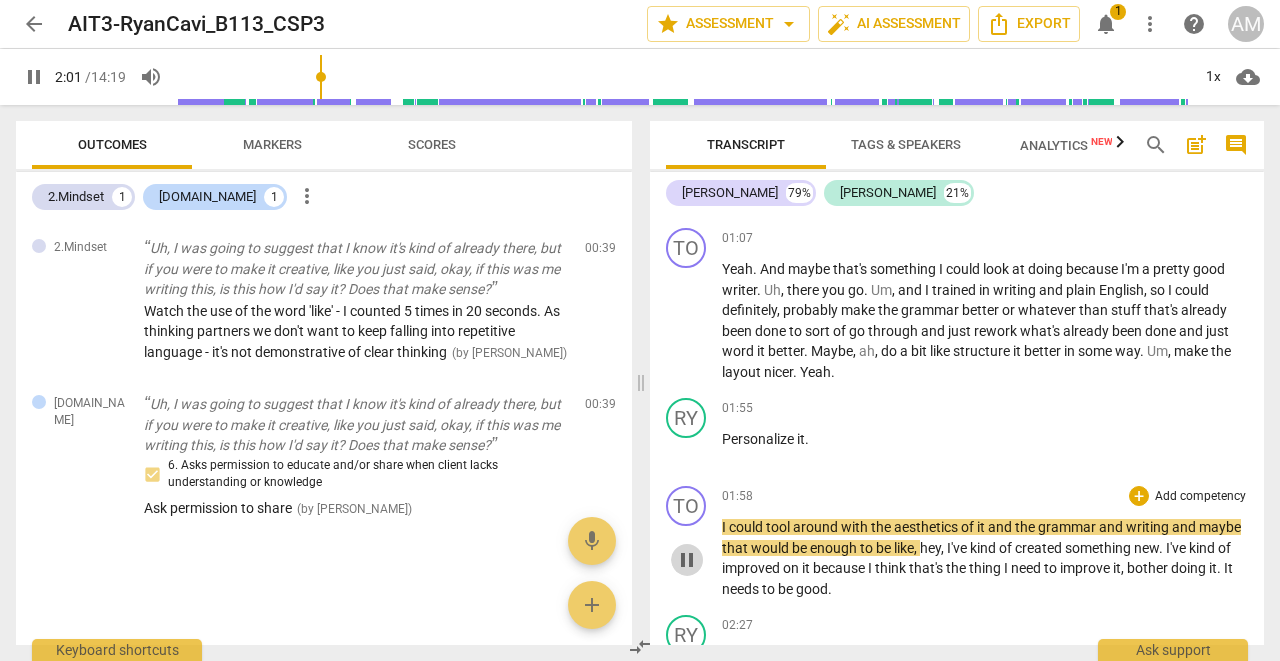 click on "pause" at bounding box center [687, 560] 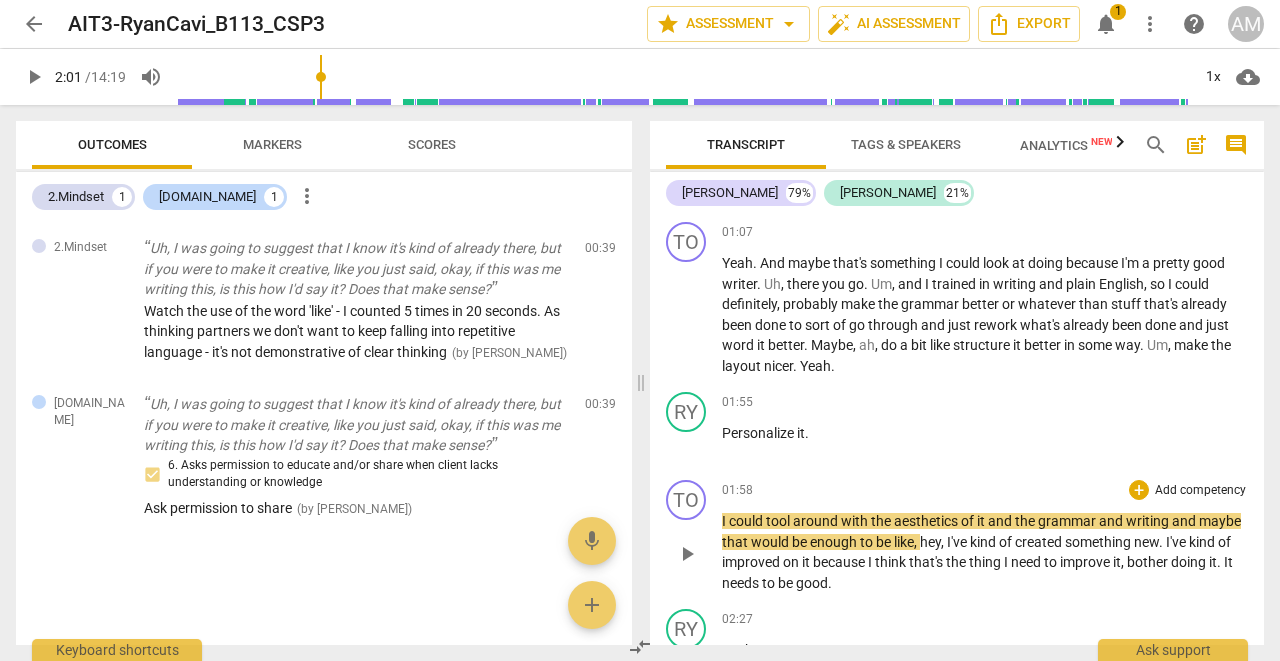scroll, scrollTop: 2333, scrollLeft: 0, axis: vertical 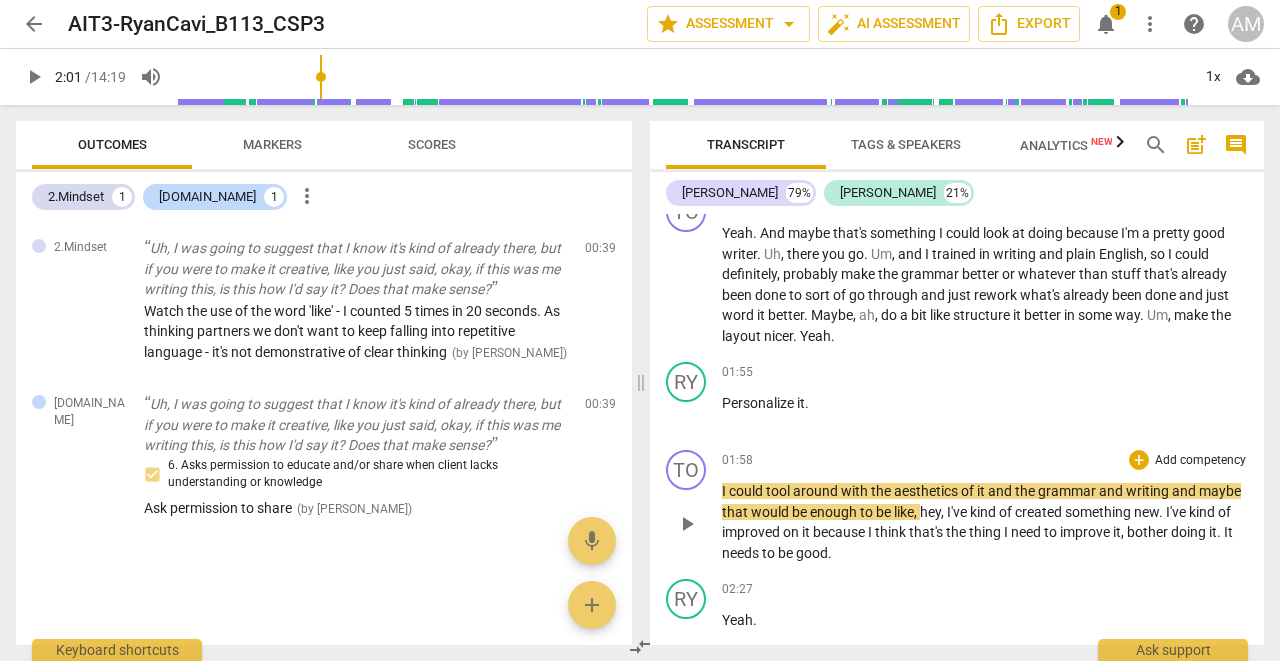 click on "play_arrow" at bounding box center (687, 524) 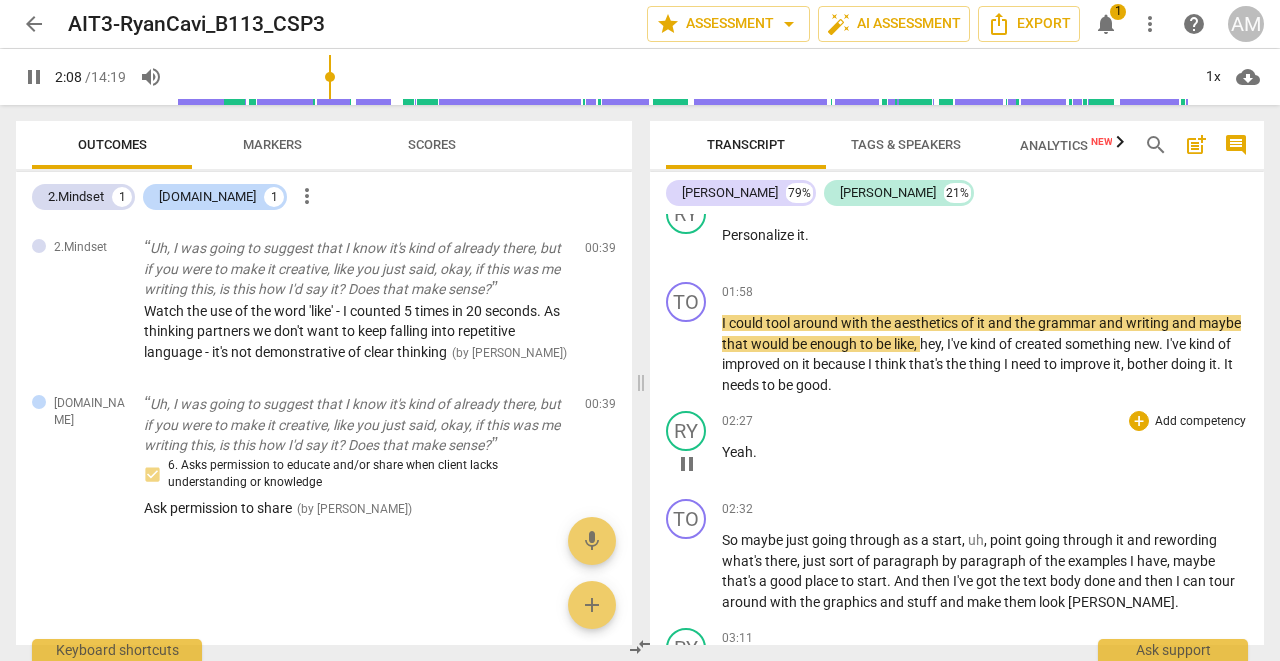 scroll, scrollTop: 2503, scrollLeft: 0, axis: vertical 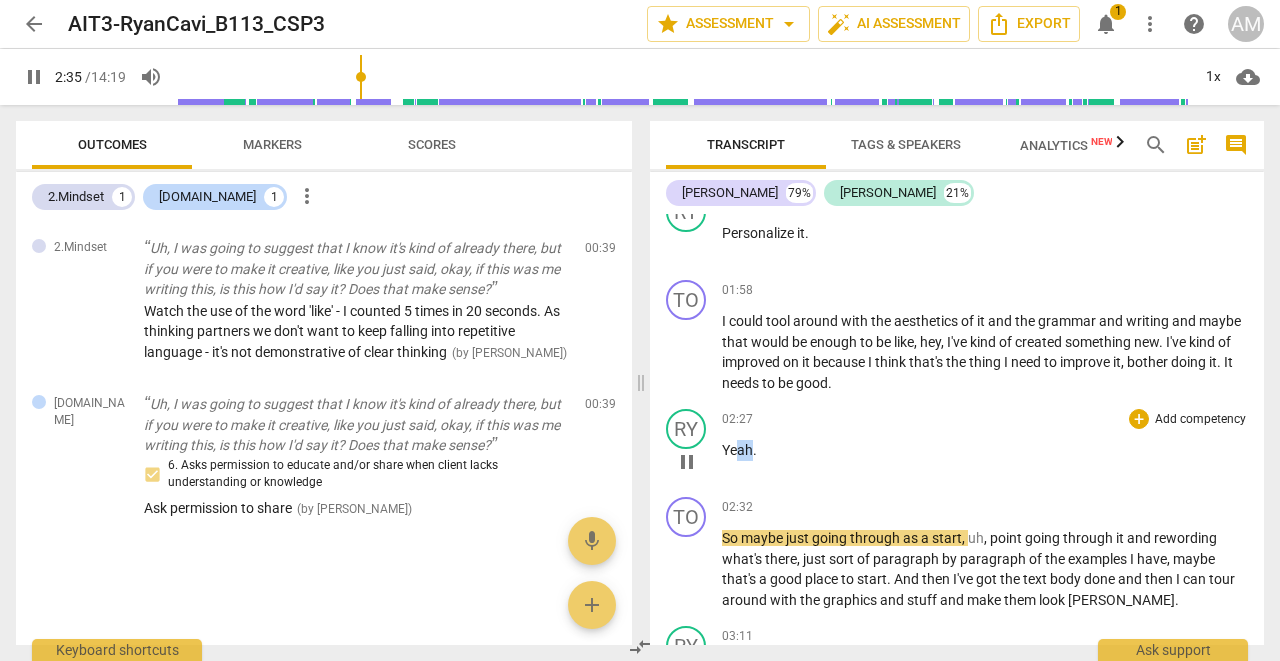 drag, startPoint x: 753, startPoint y: 432, endPoint x: 733, endPoint y: 432, distance: 20 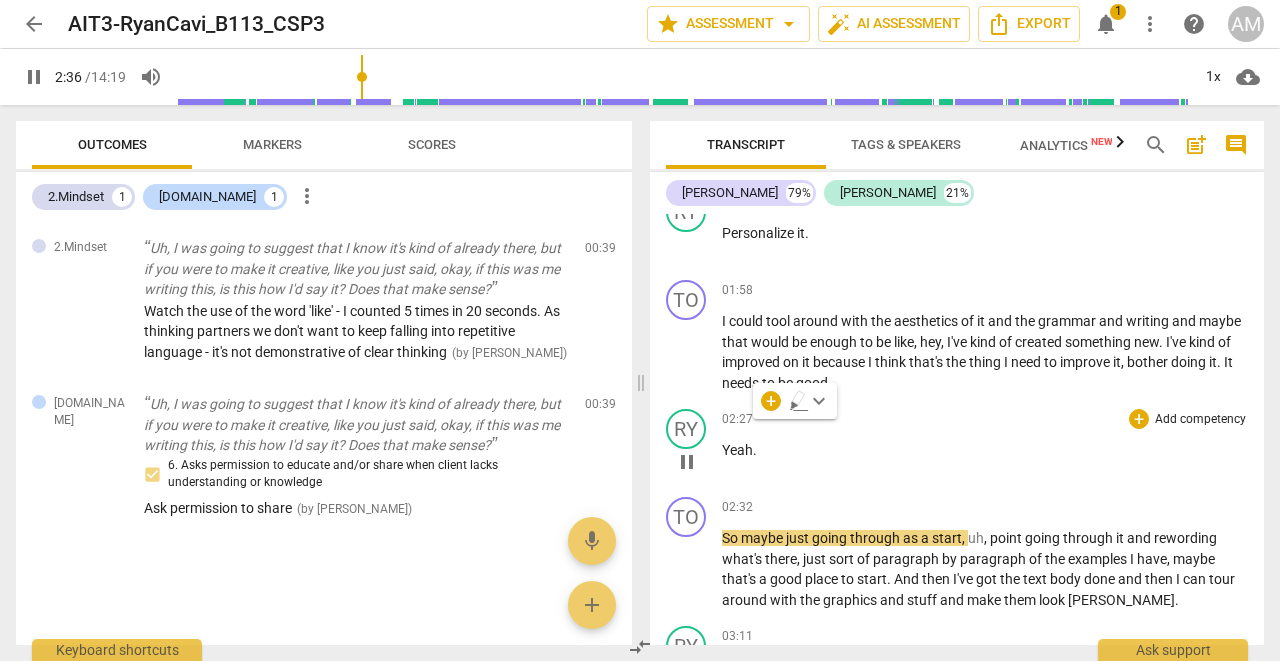 click on "play_arrow pause" at bounding box center (696, 462) 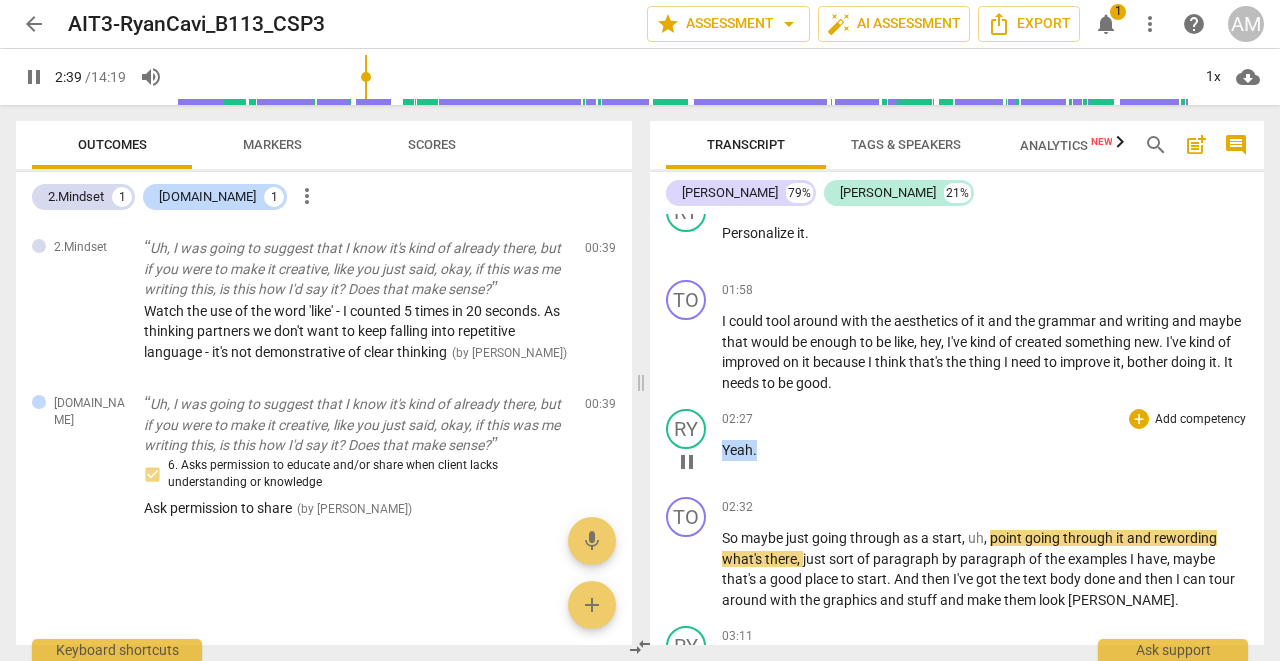 drag, startPoint x: 757, startPoint y: 426, endPoint x: 719, endPoint y: 427, distance: 38.013157 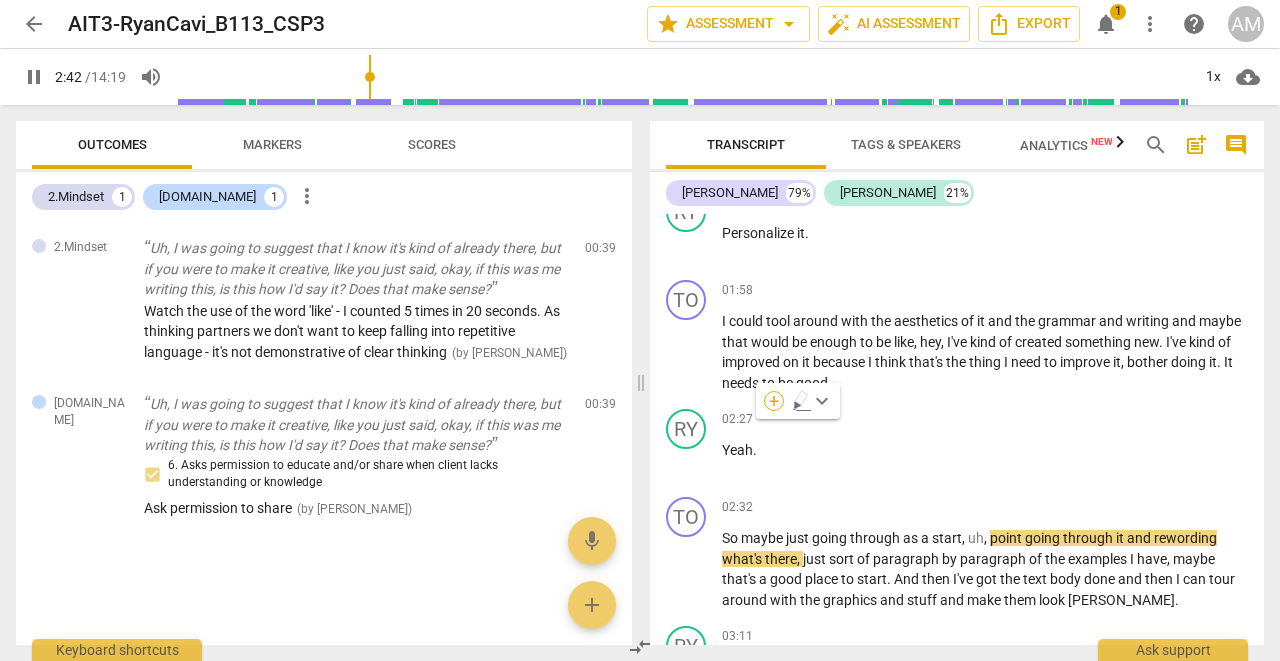 click on "+" at bounding box center [774, 401] 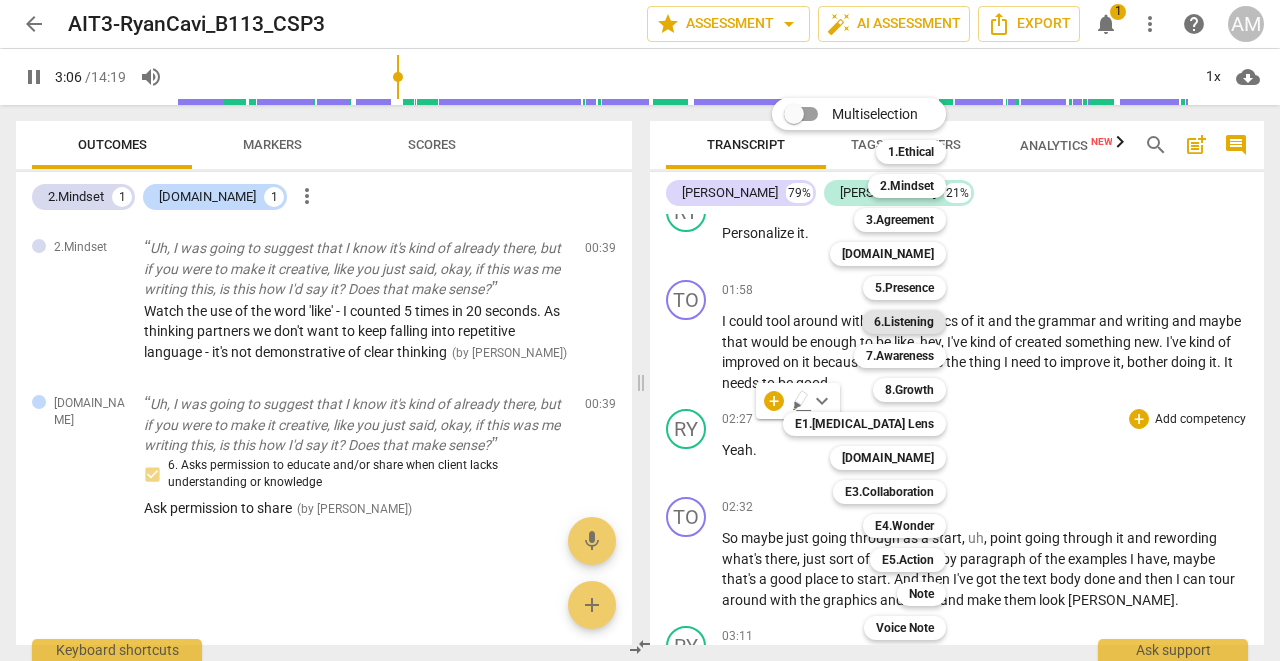 click on "6.Listening" at bounding box center (904, 322) 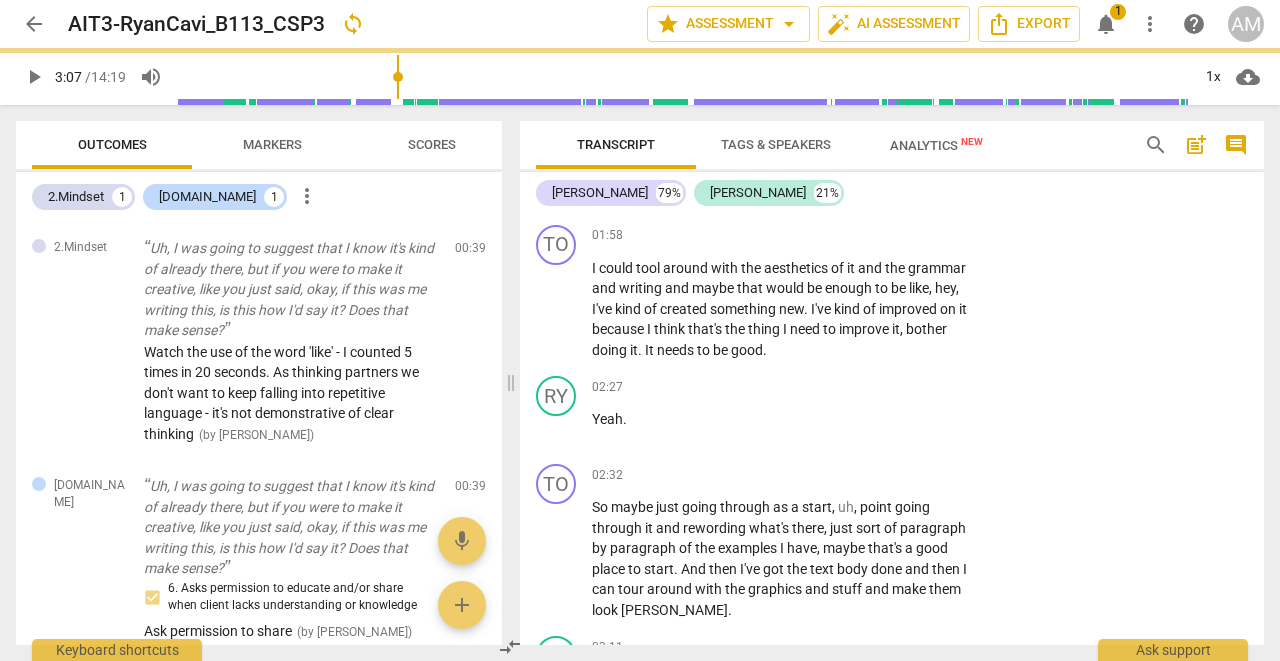 type on "187" 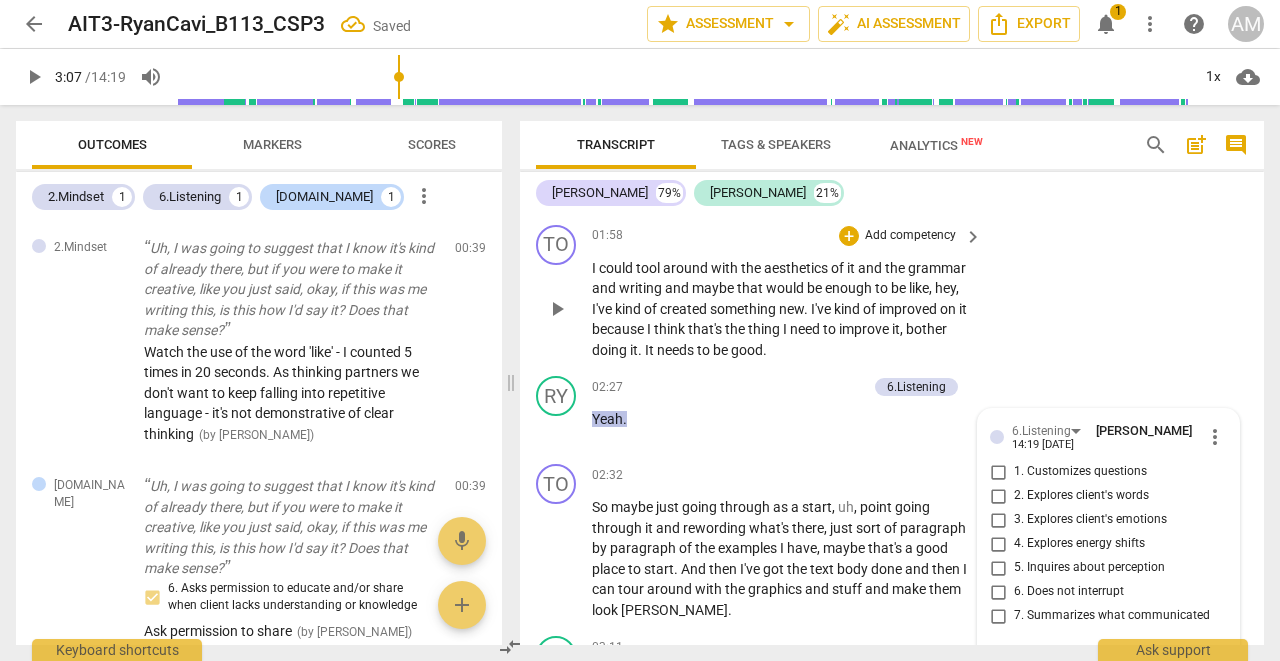 scroll, scrollTop: 181, scrollLeft: 0, axis: vertical 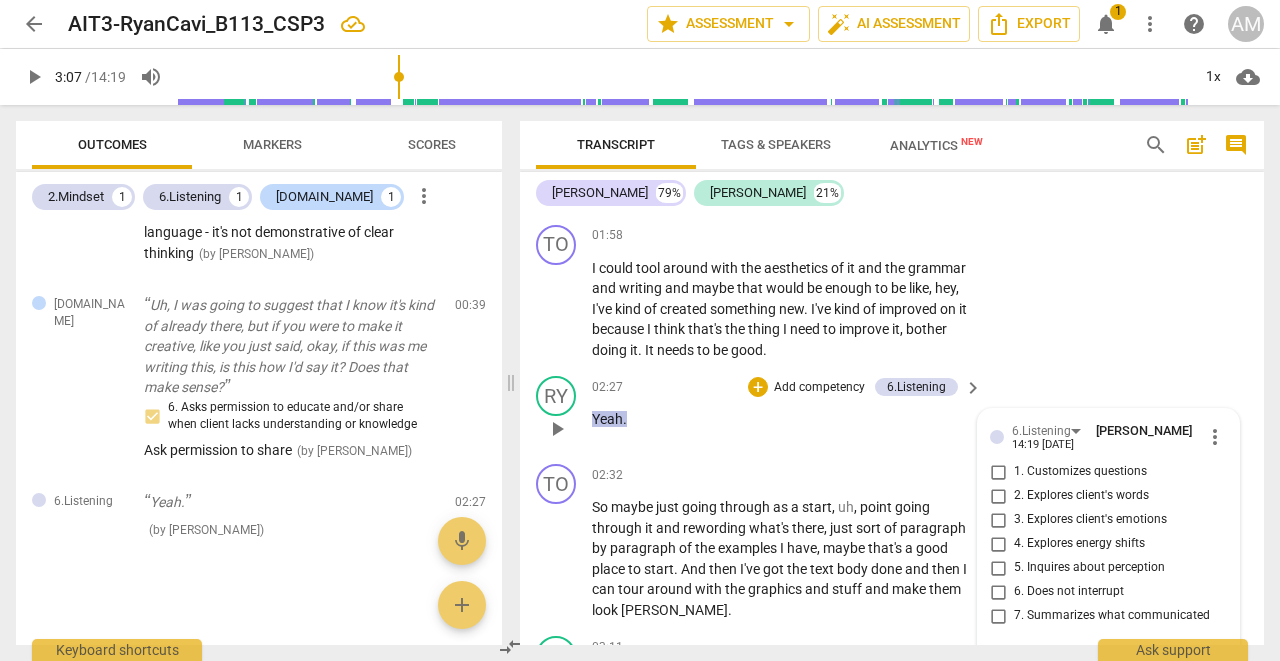 type on "A" 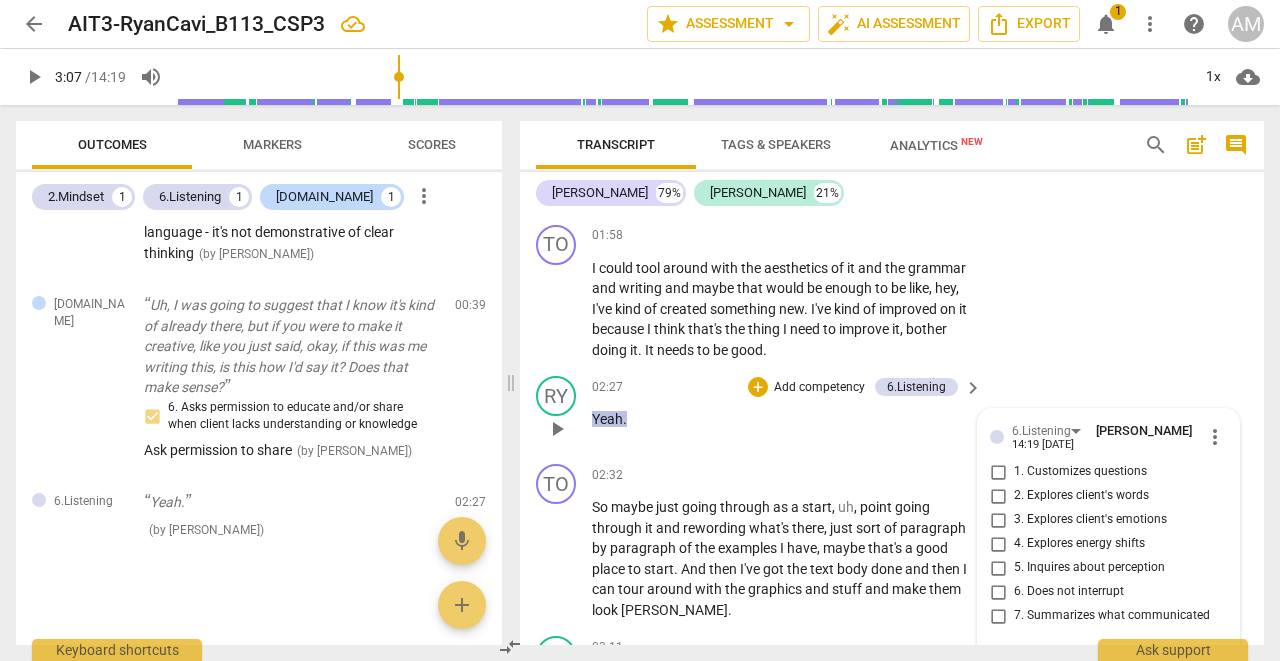type on "A" 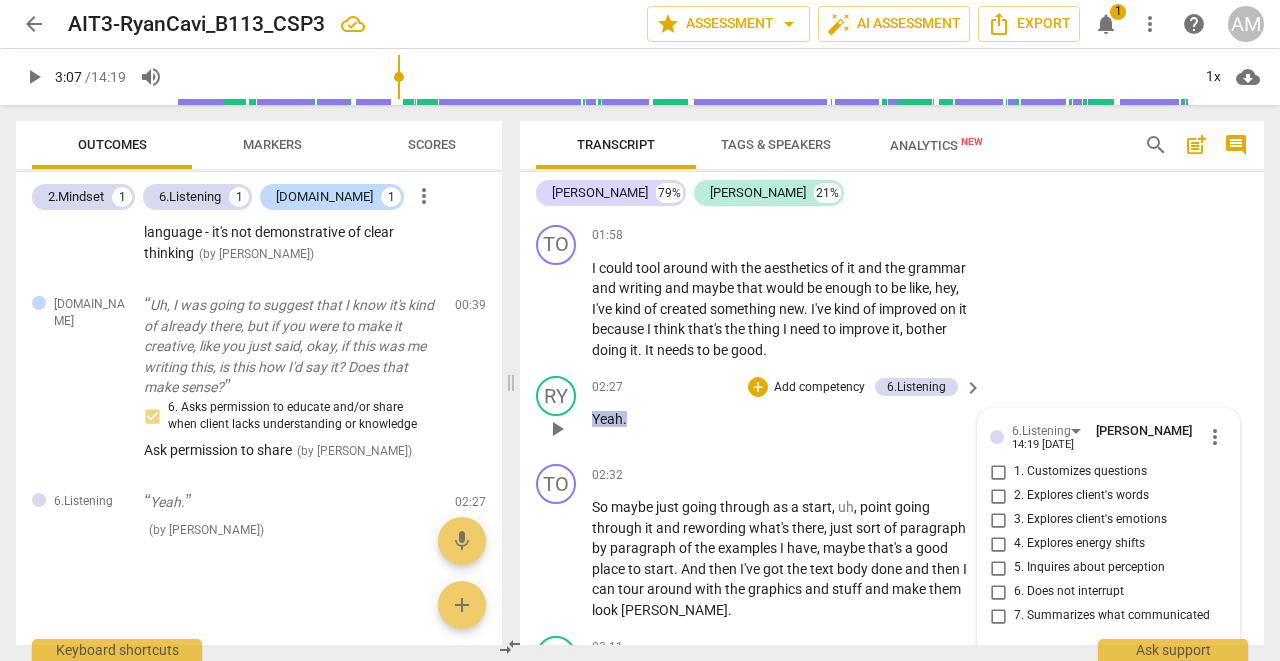 type on "Ask the client w" 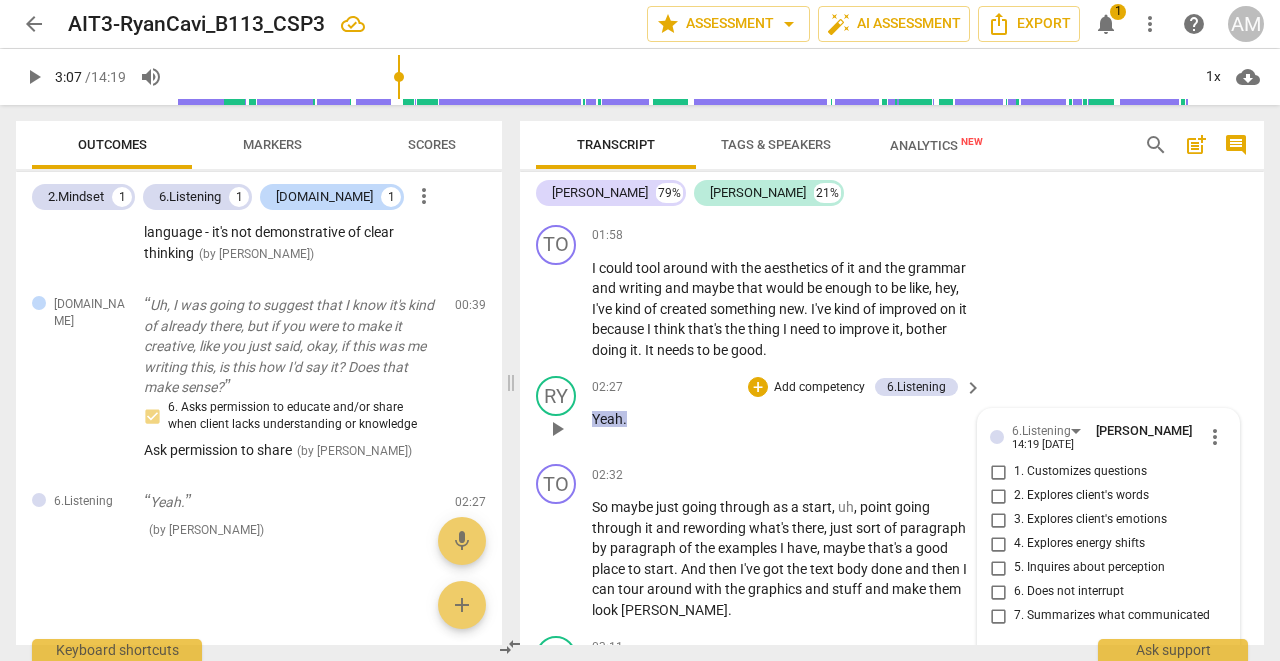 type on "Ask the client w" 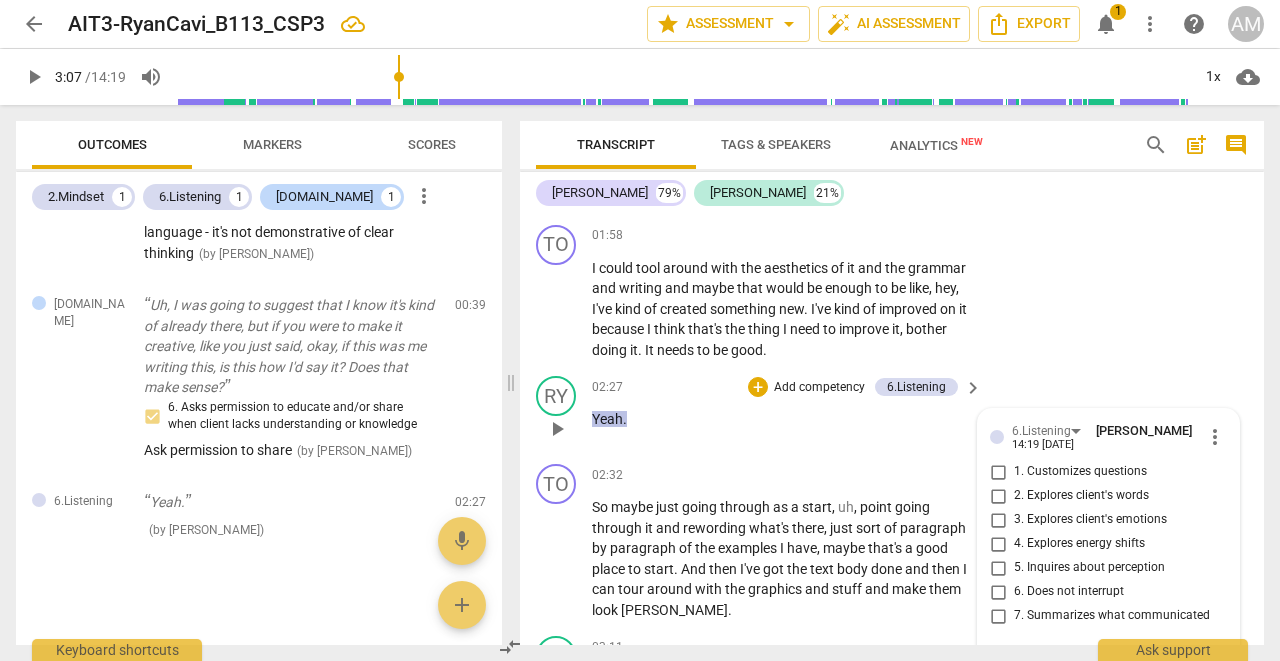 type on "Ask the client w" 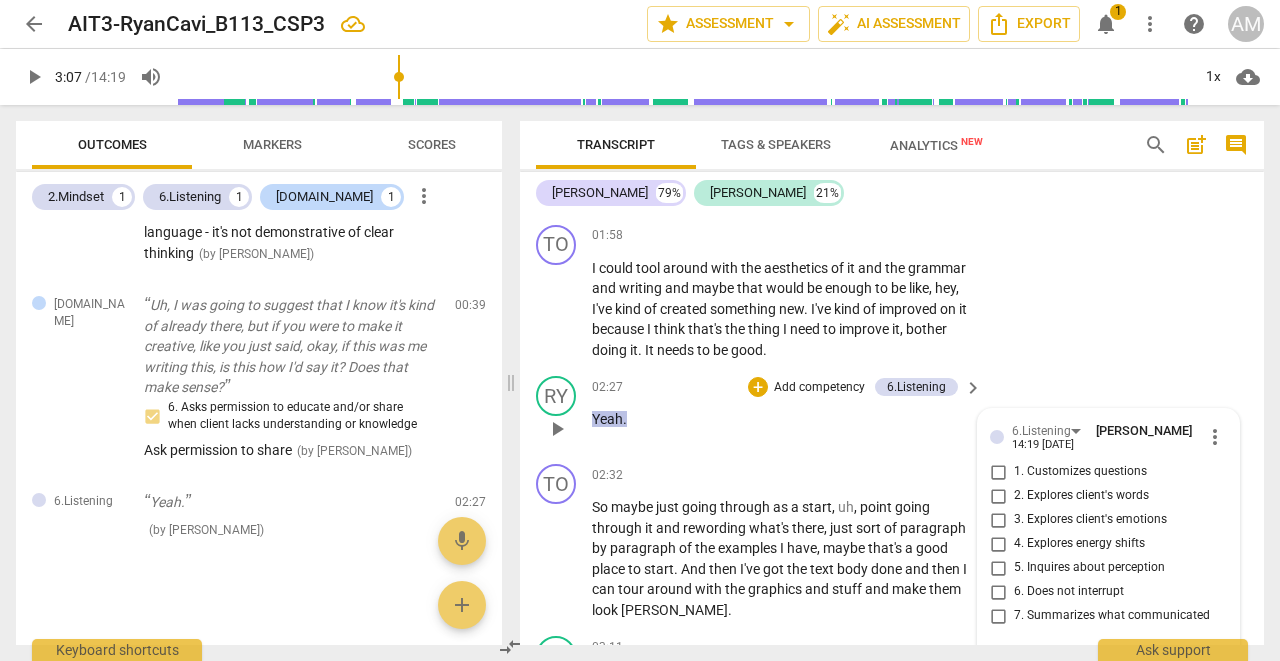type on "Ask the client w" 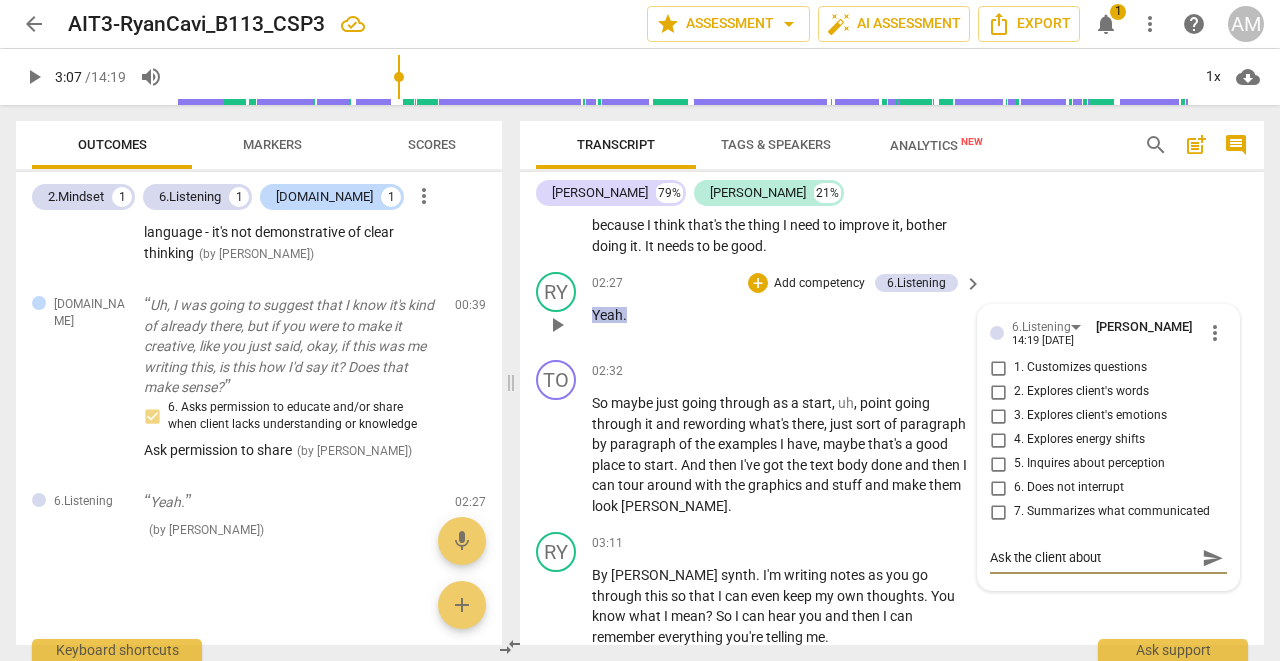 scroll, scrollTop: 2614, scrollLeft: 0, axis: vertical 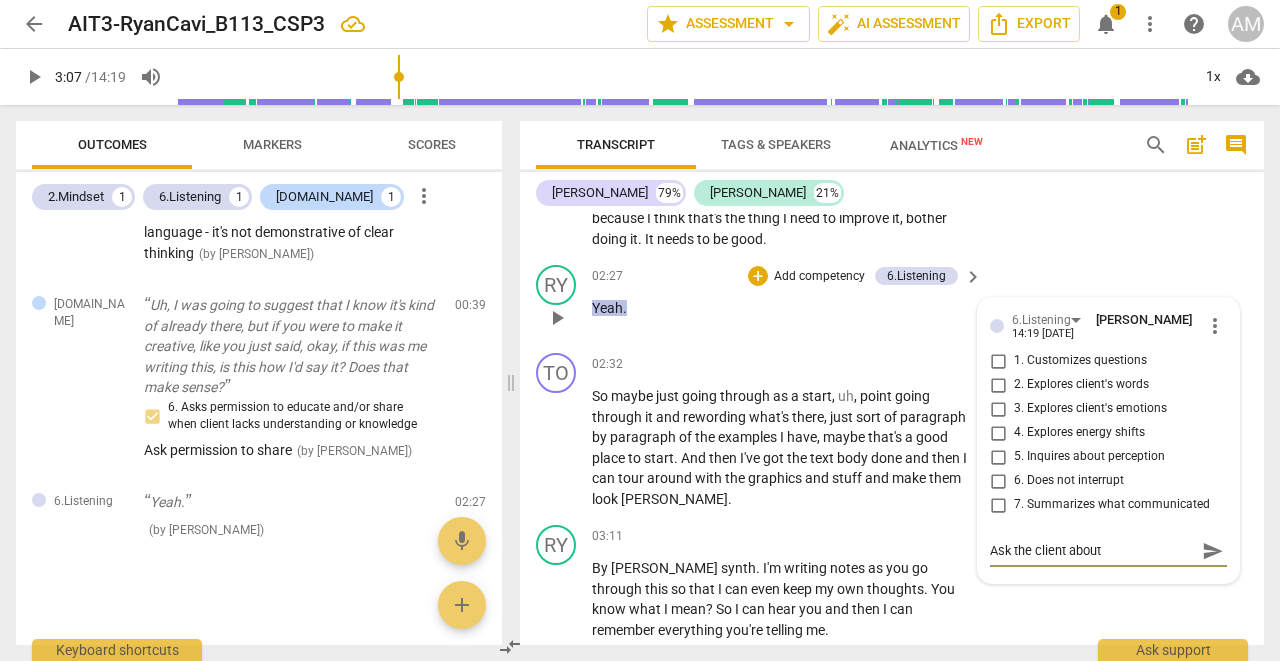 type on "Ask the client about t" 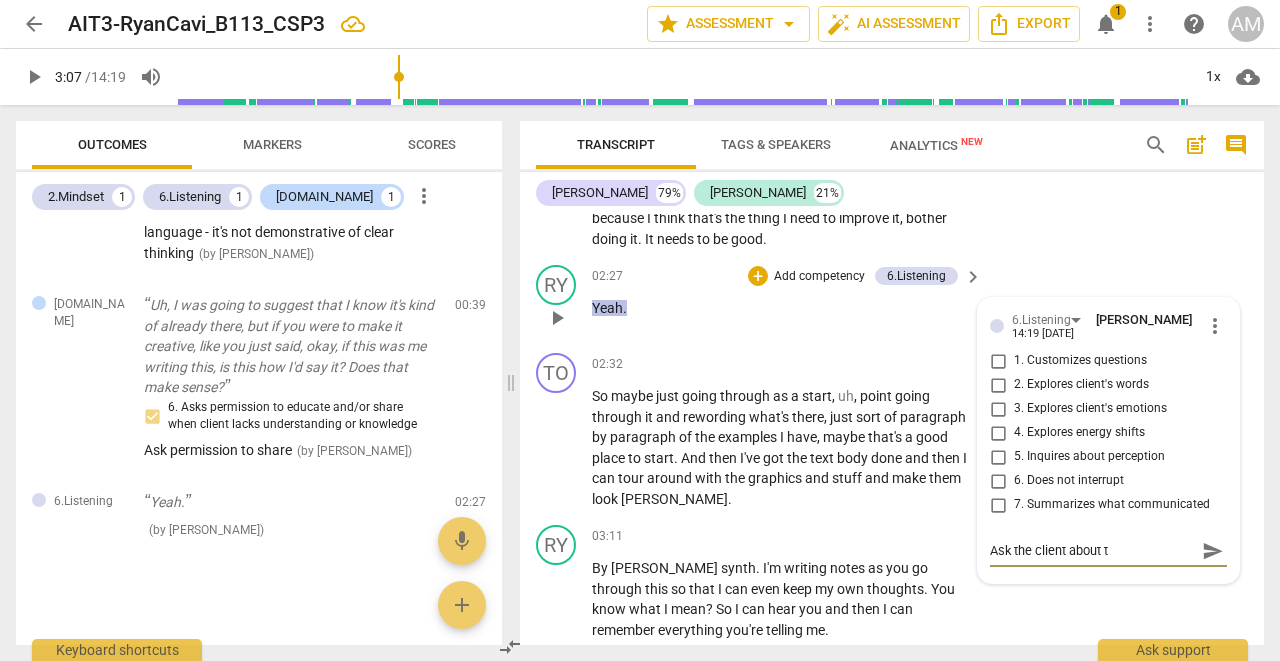 type on "Ask the client about th" 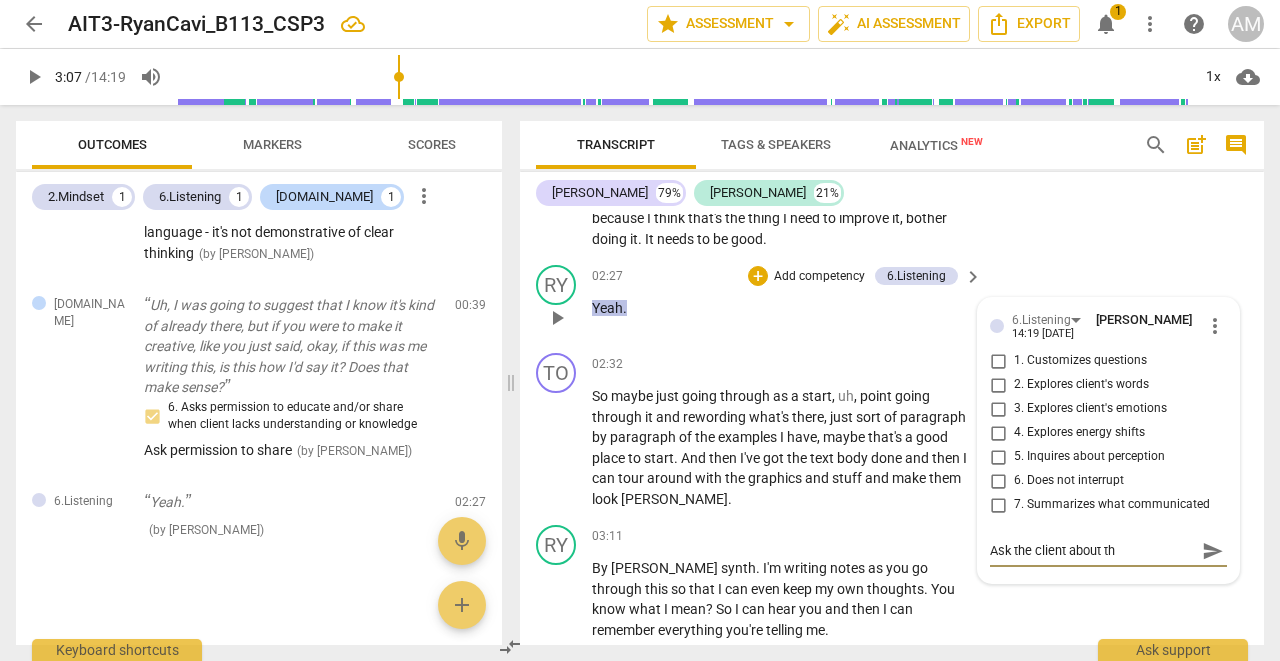 type on "Ask the client about the" 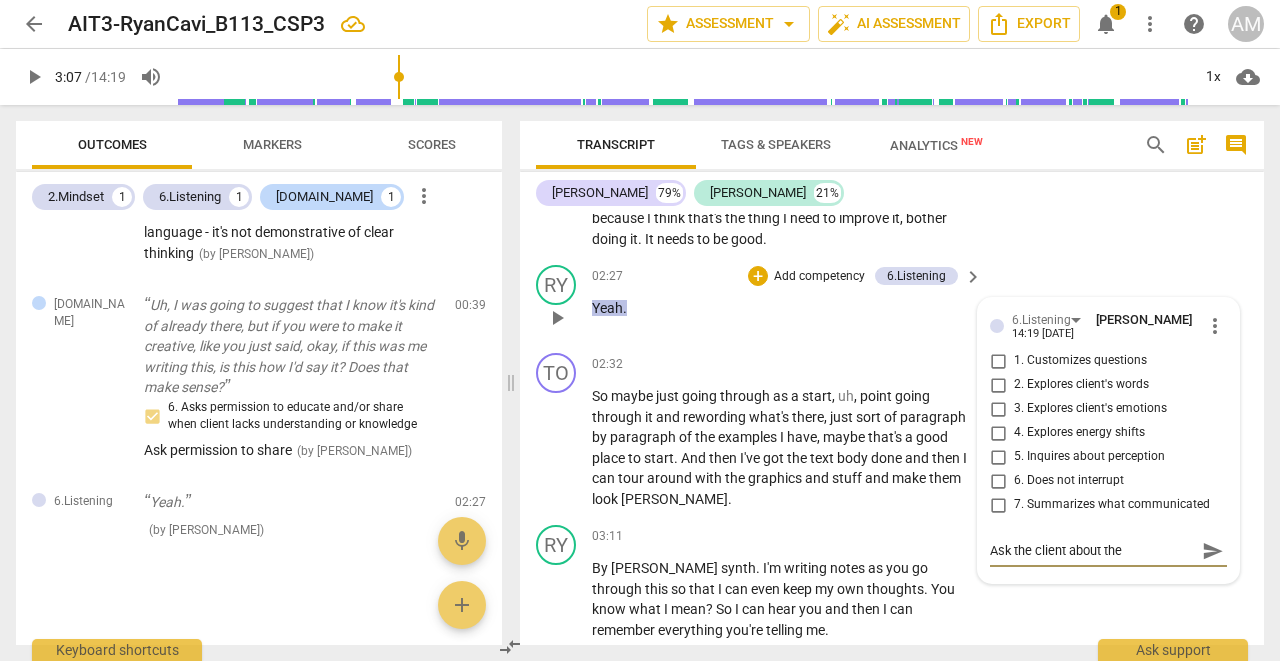 type on "Ask the client about the" 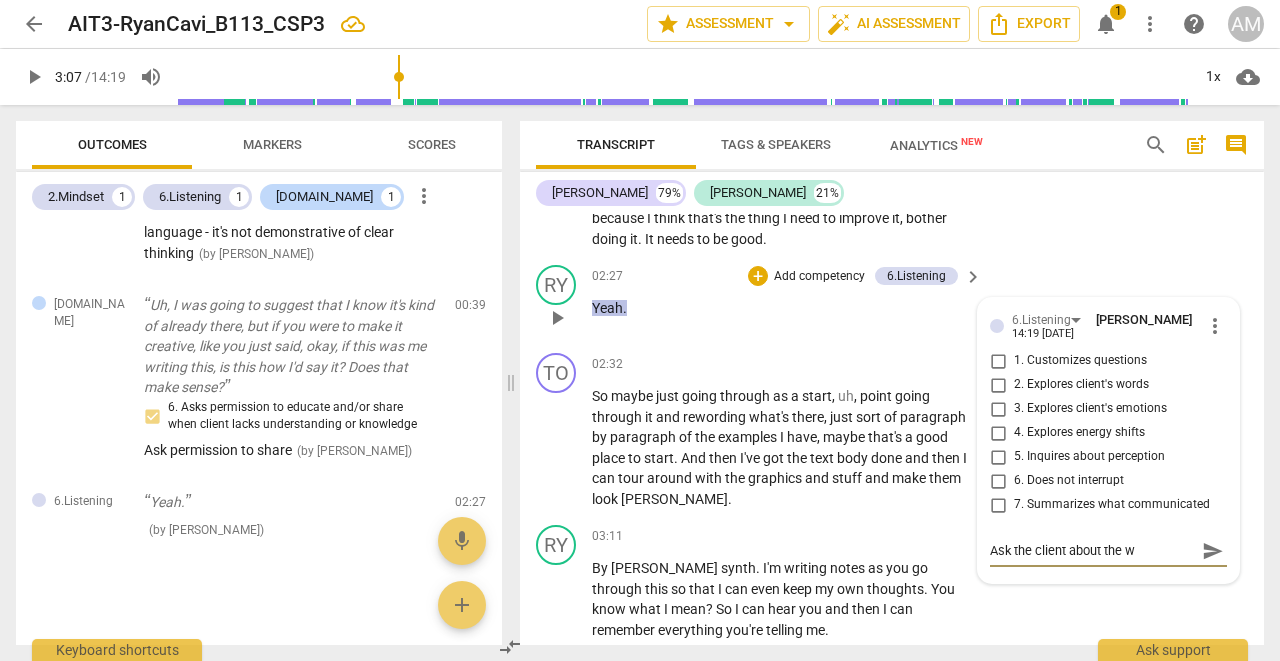 type on "Ask the client about the wo" 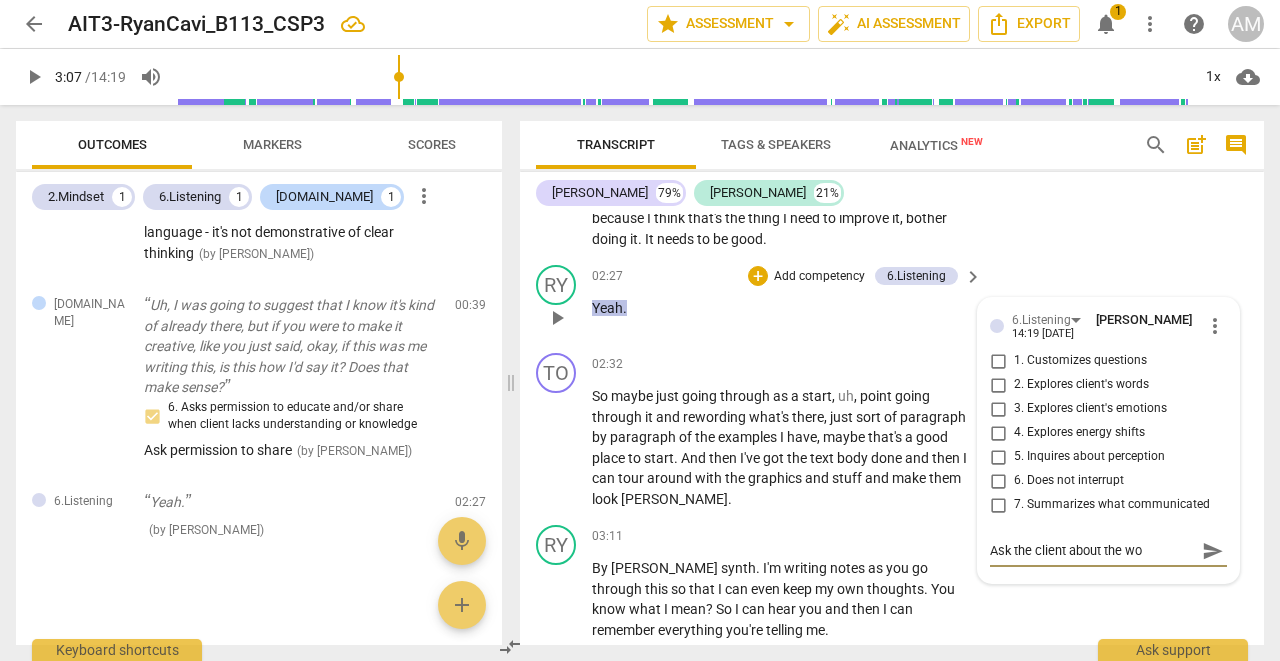 type on "Ask the client about the wor" 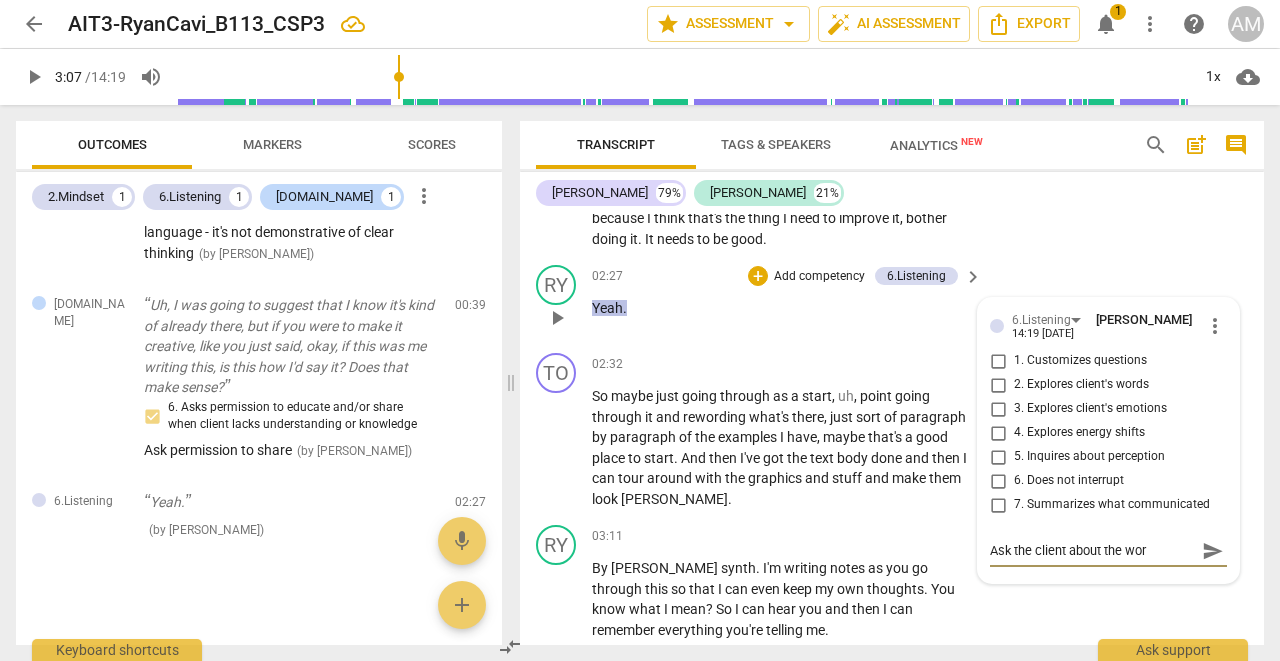 type on "Ask the client about the word" 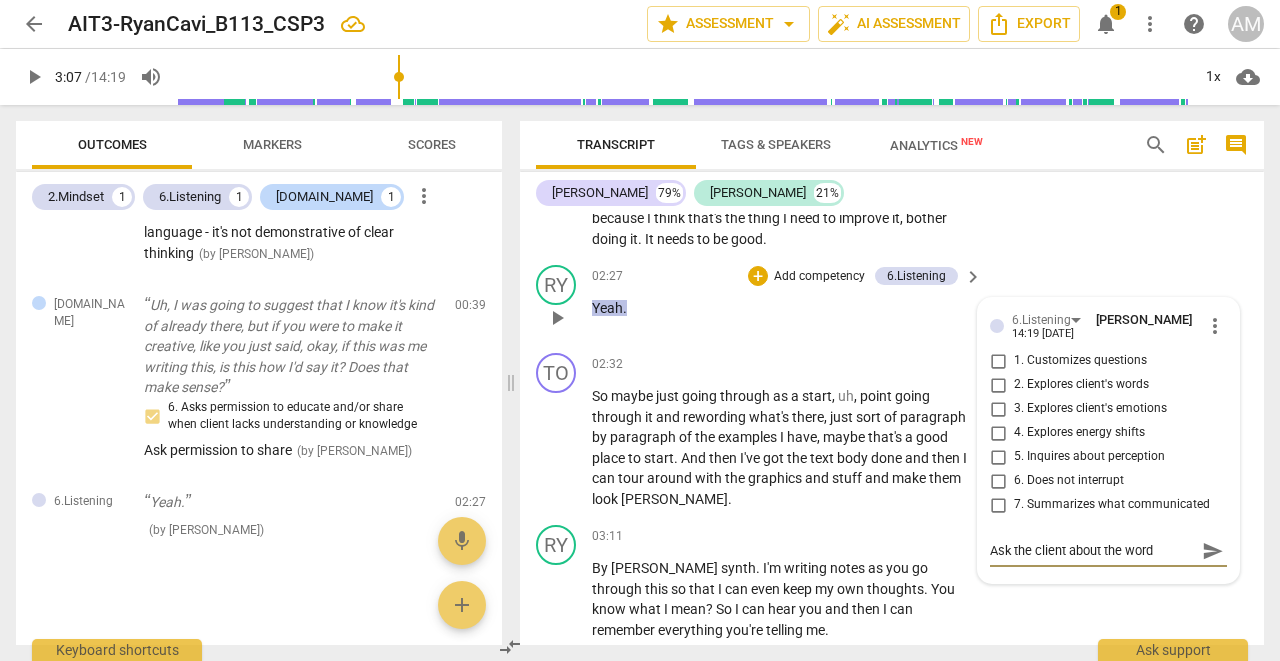 type on "Ask the client about the words" 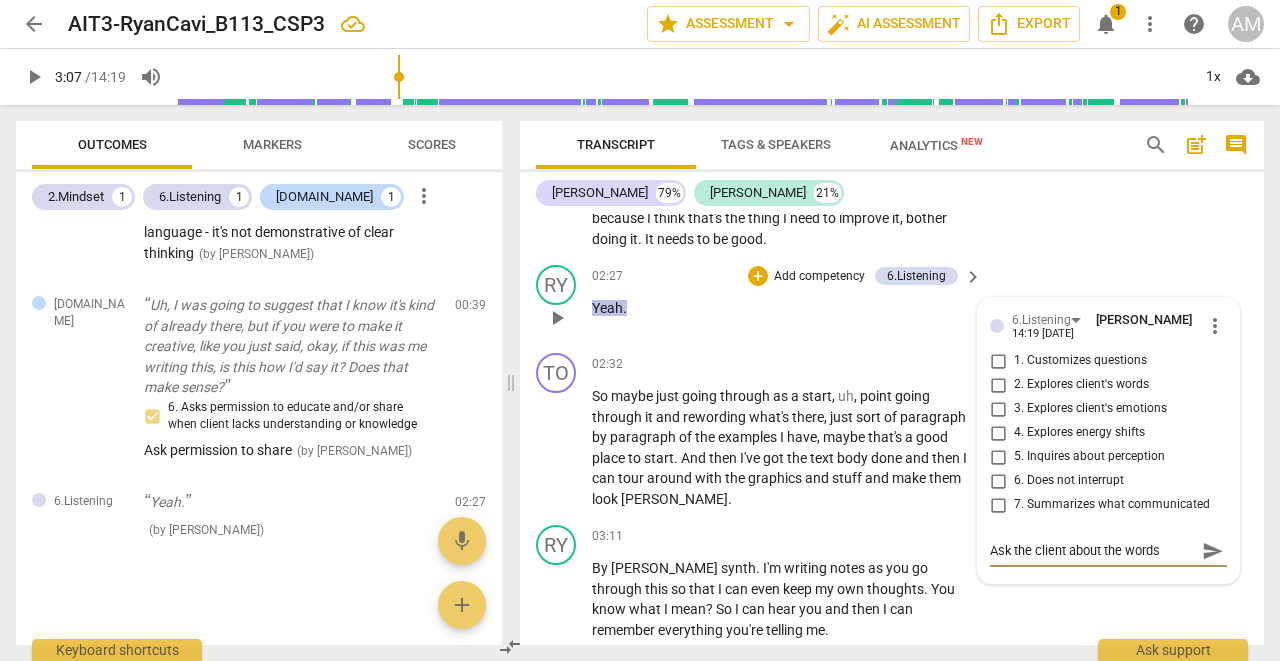 type on "Ask the client about the words" 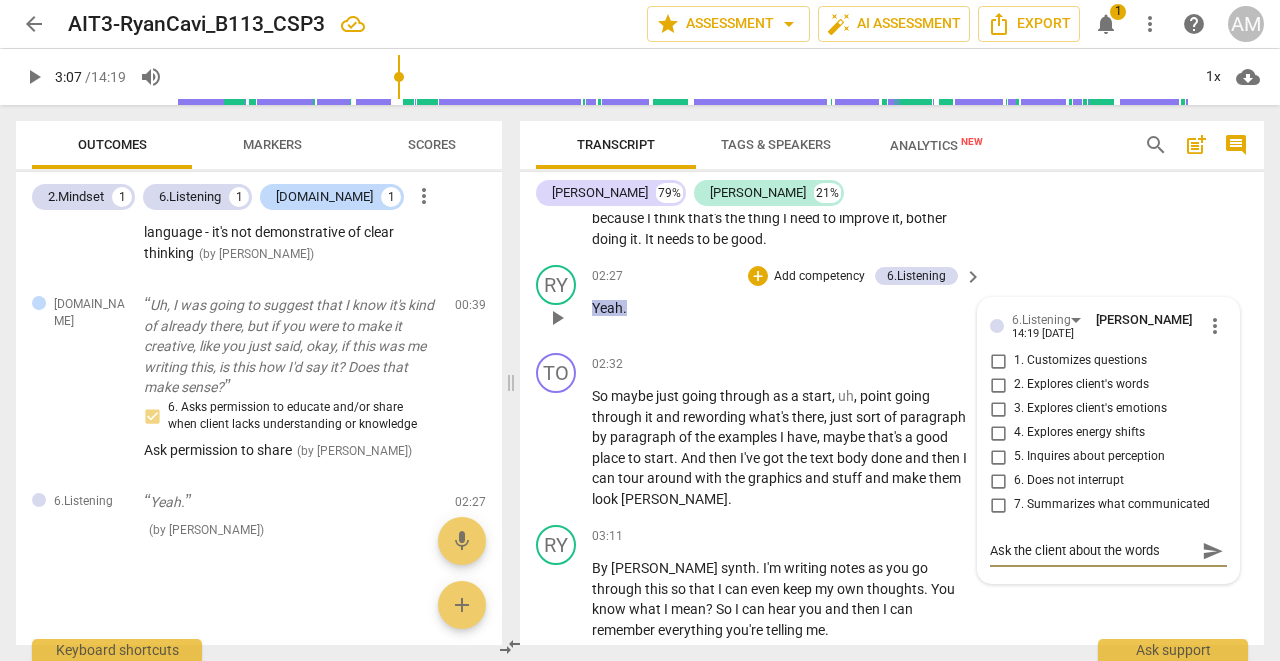type on "Ask the client about the words a" 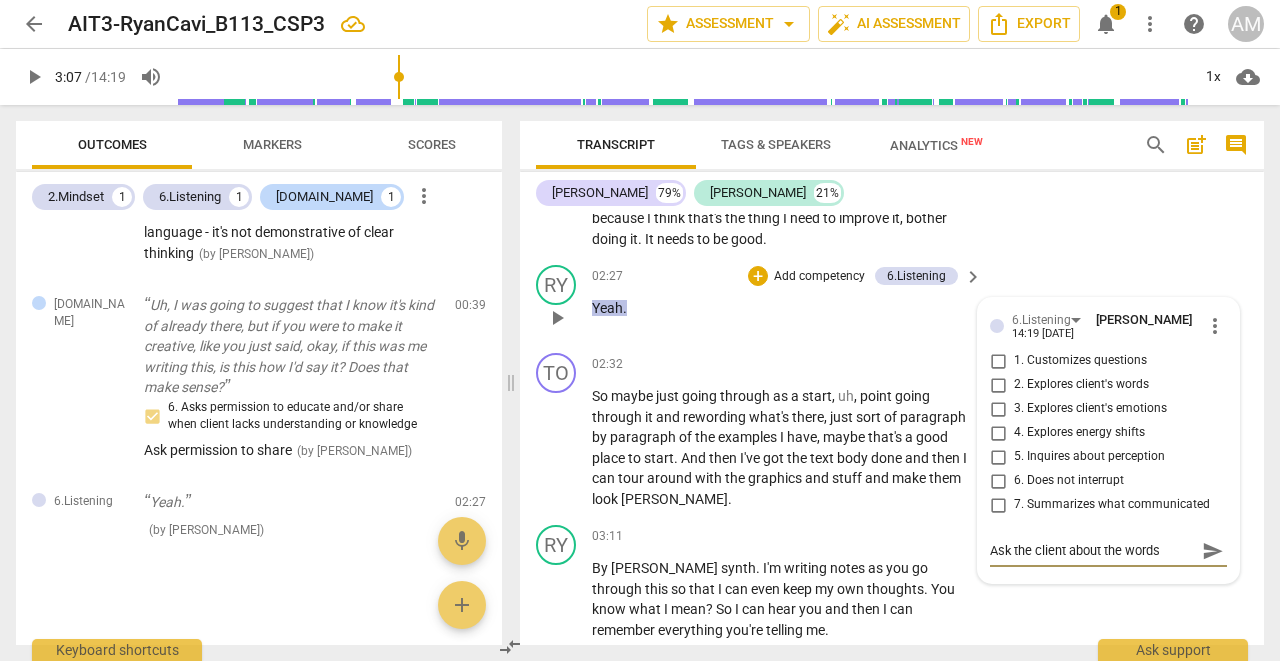 type on "Ask the client about the words a" 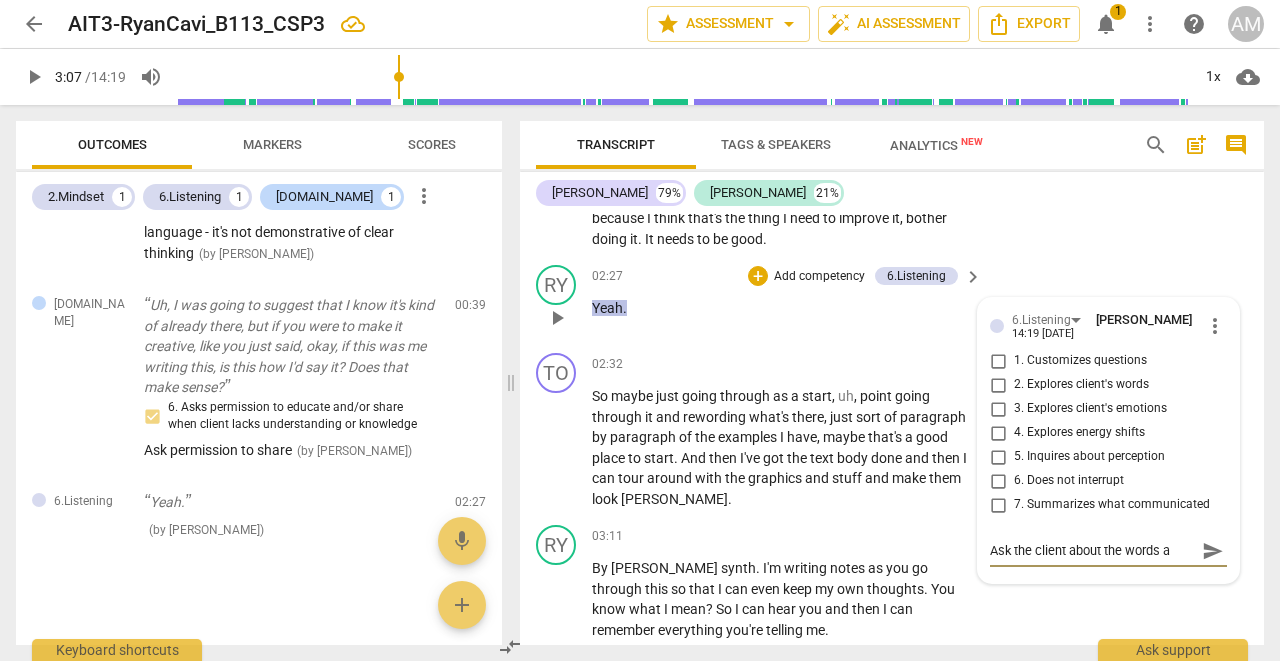 type on "Ask the client about the words an" 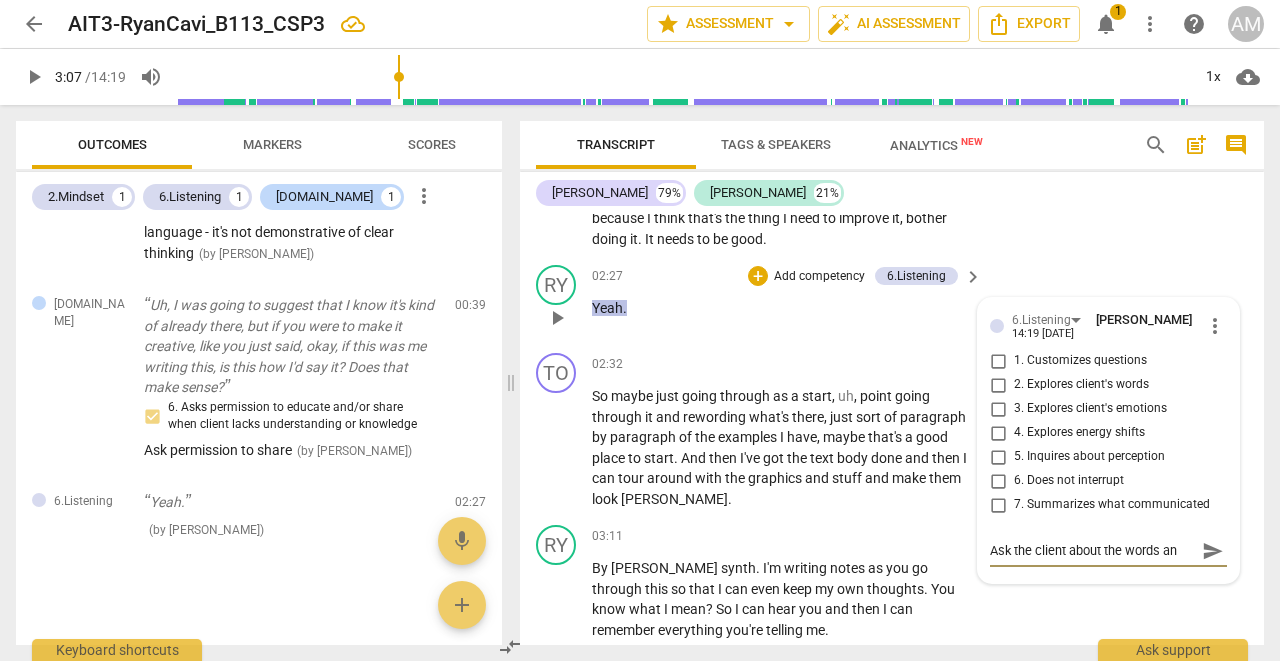 type on "Ask the client about the words and" 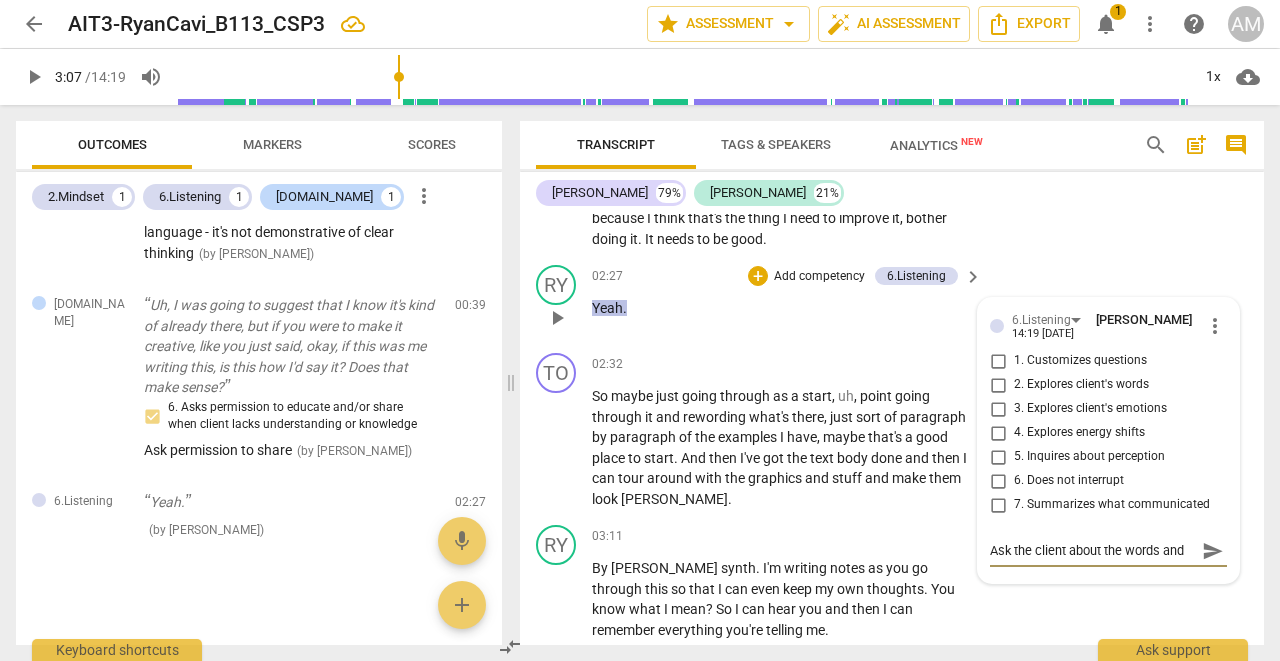 type on "Ask the client about the words and" 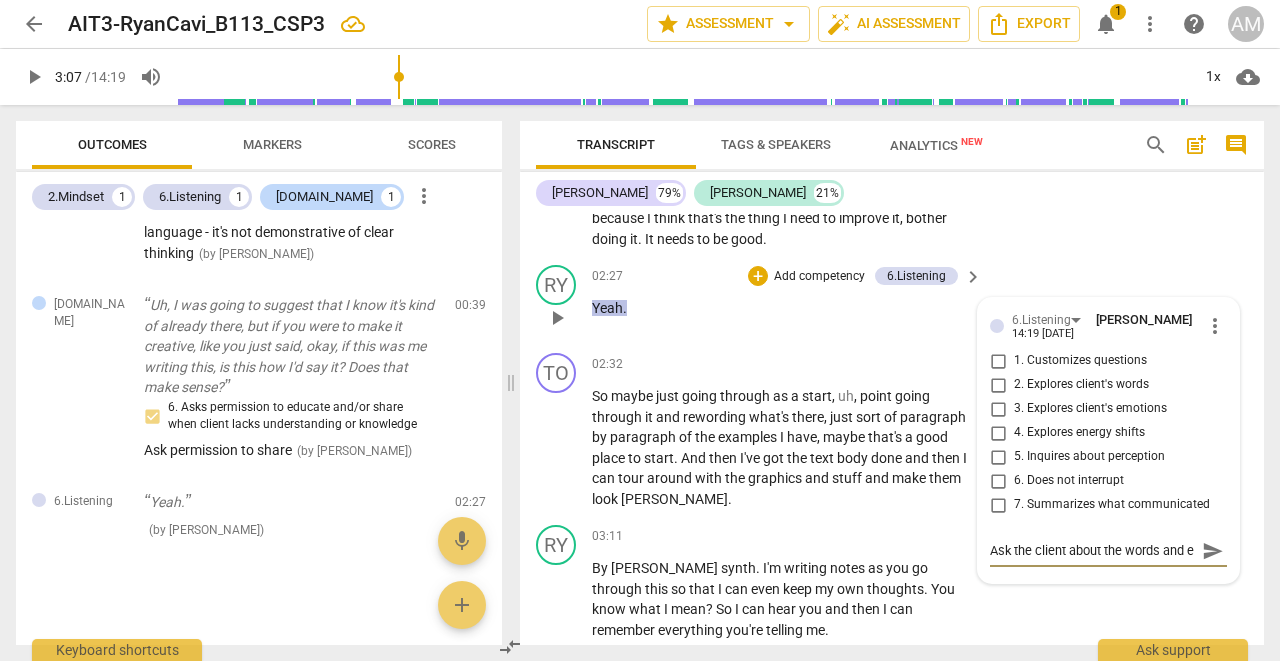scroll, scrollTop: 17, scrollLeft: 0, axis: vertical 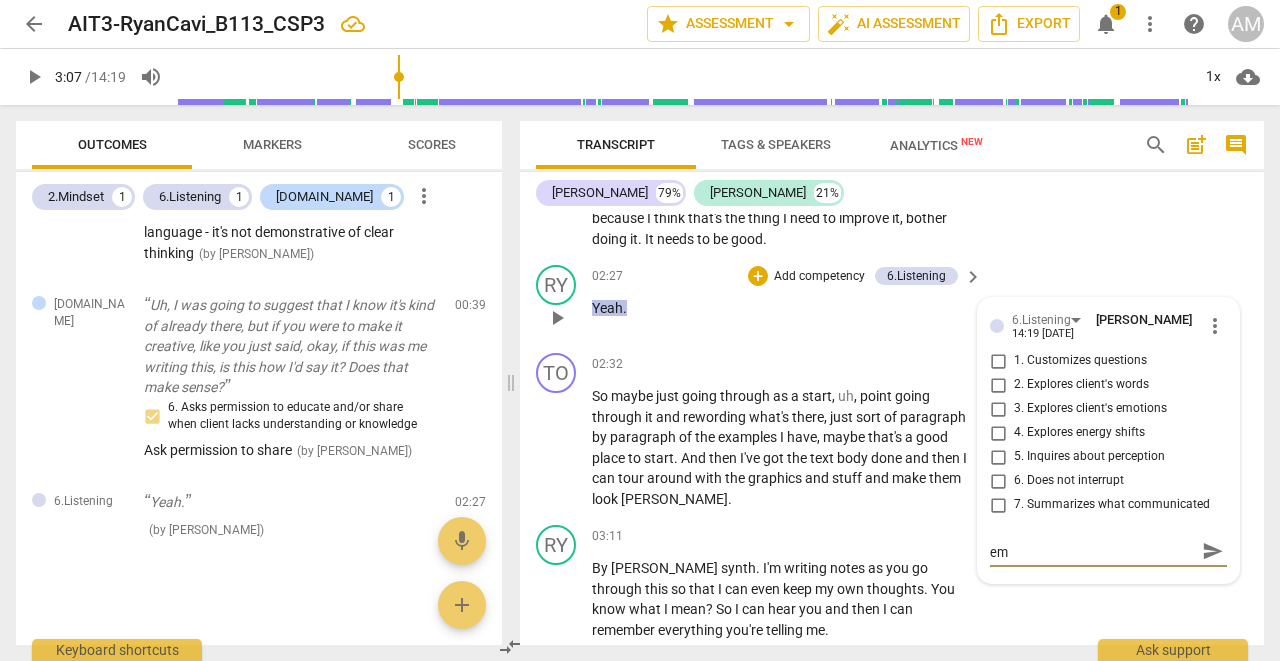 type on "Ask the client about the words and emo" 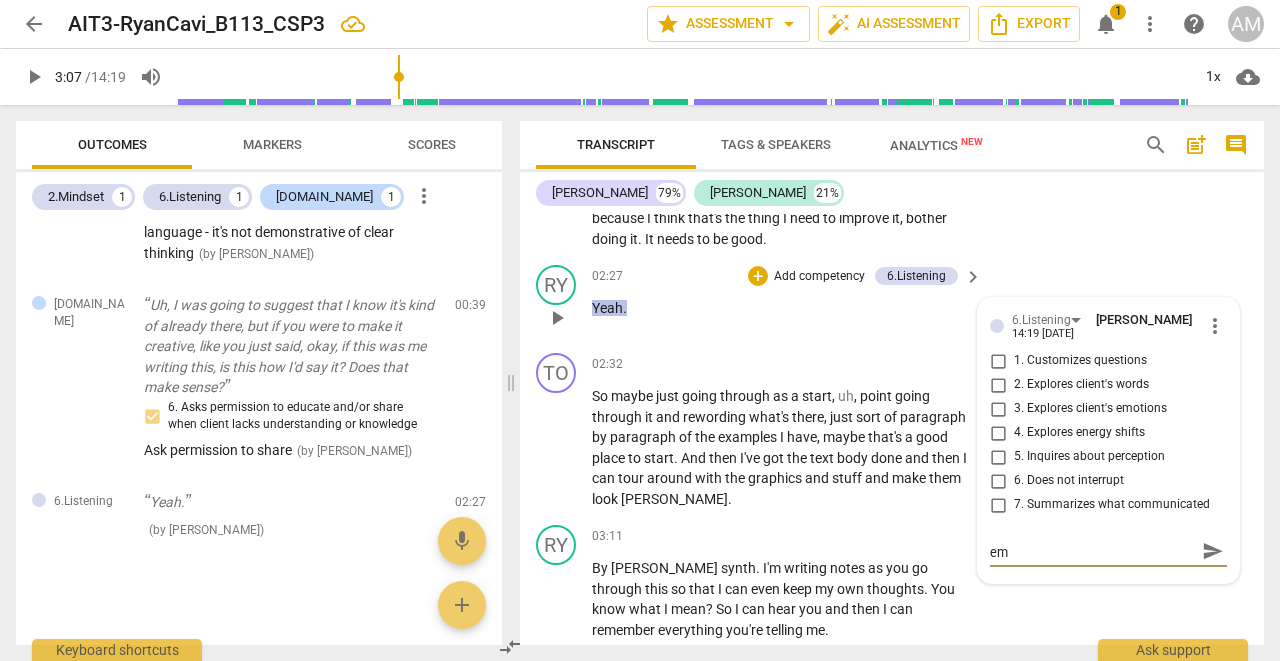 type on "Ask the client about the words and emo" 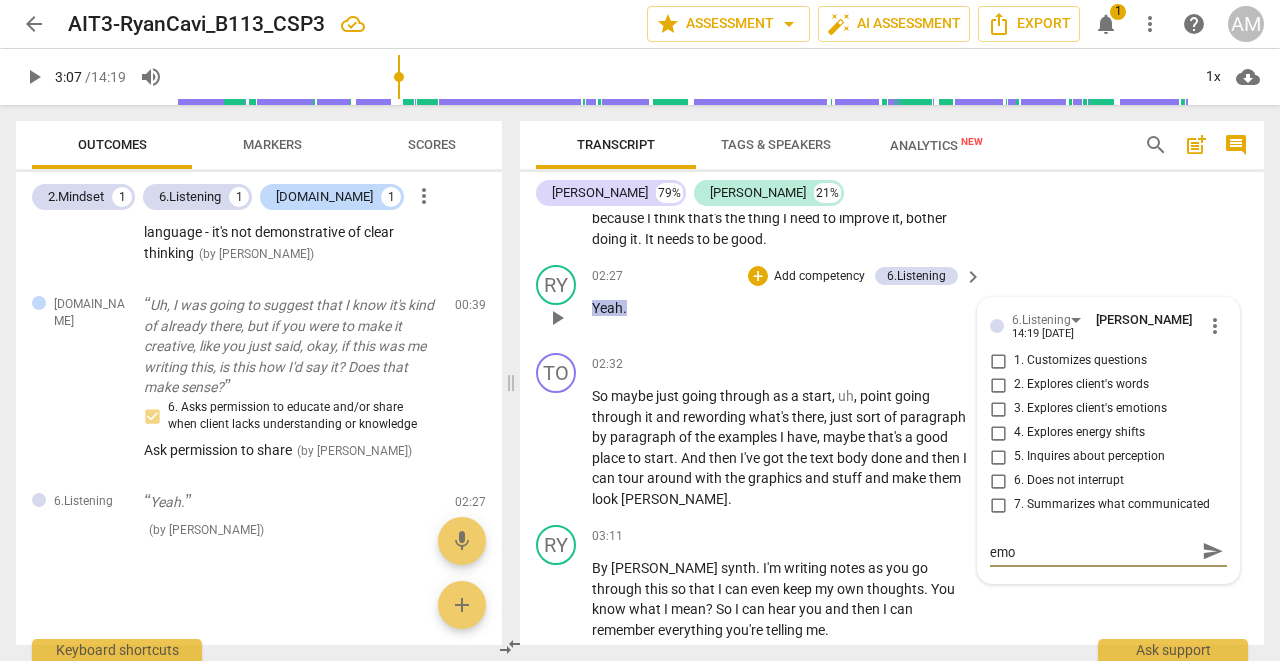 type on "Ask the client about the words and emot" 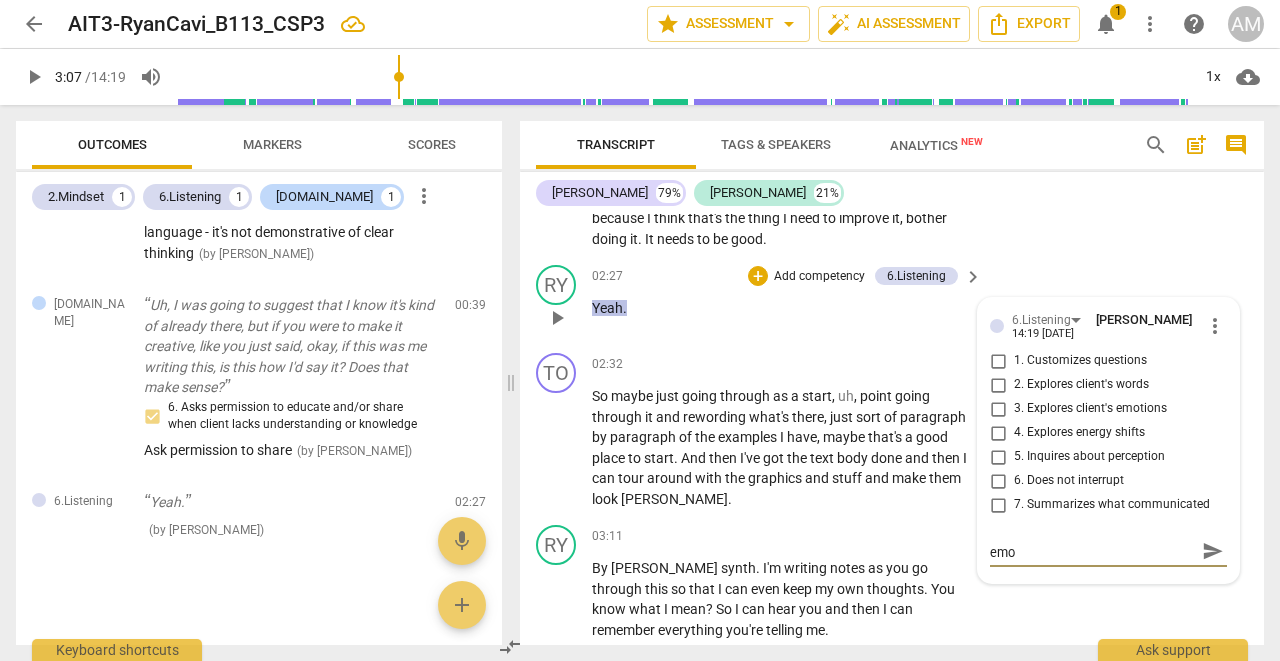 type on "Ask the client about the words and emot" 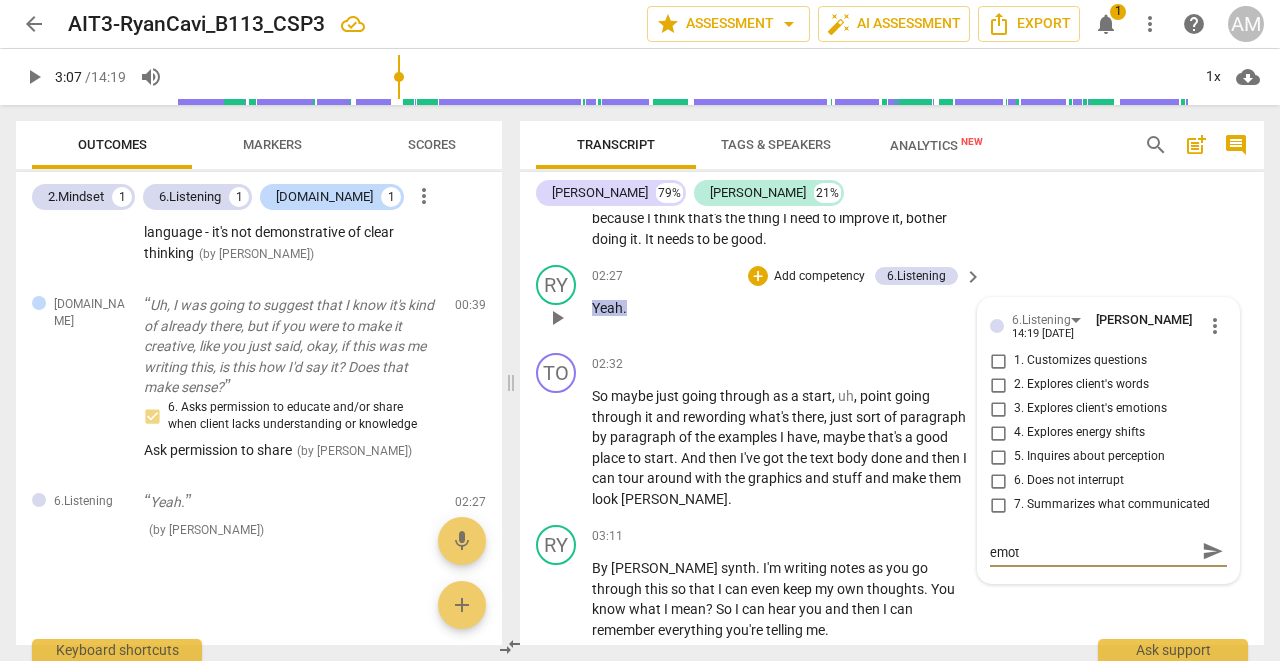 type on "Ask the client about the words and emoti" 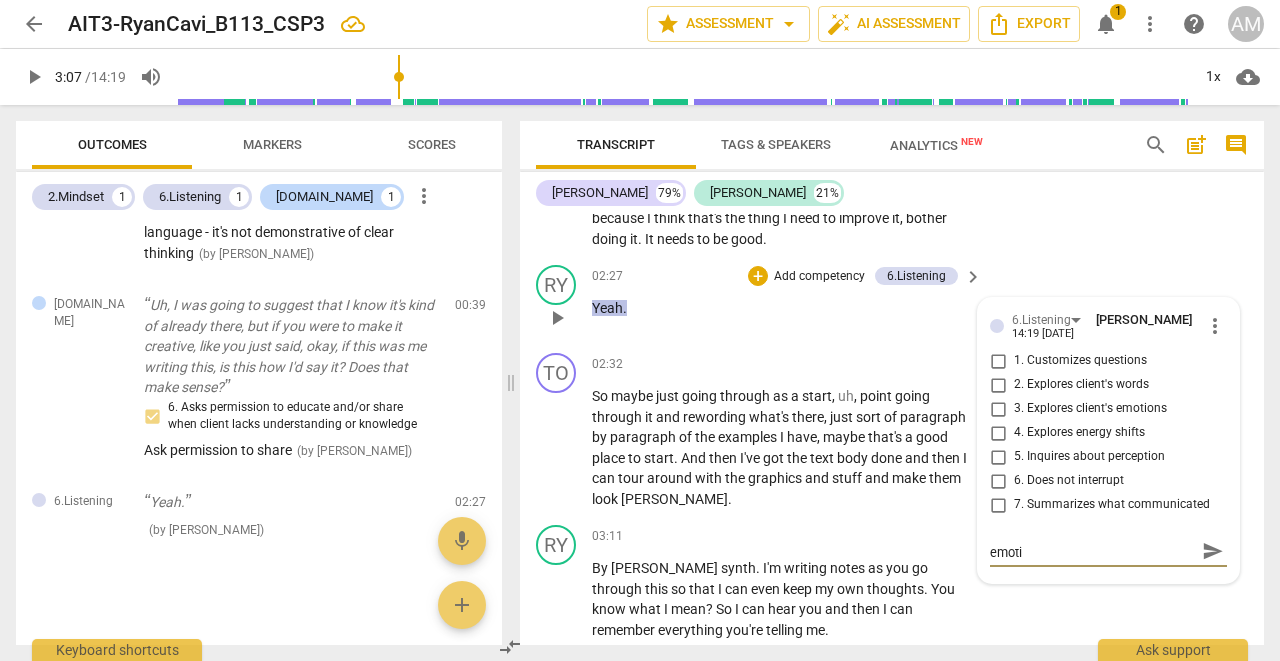 type on "Ask the client about the words and emotio" 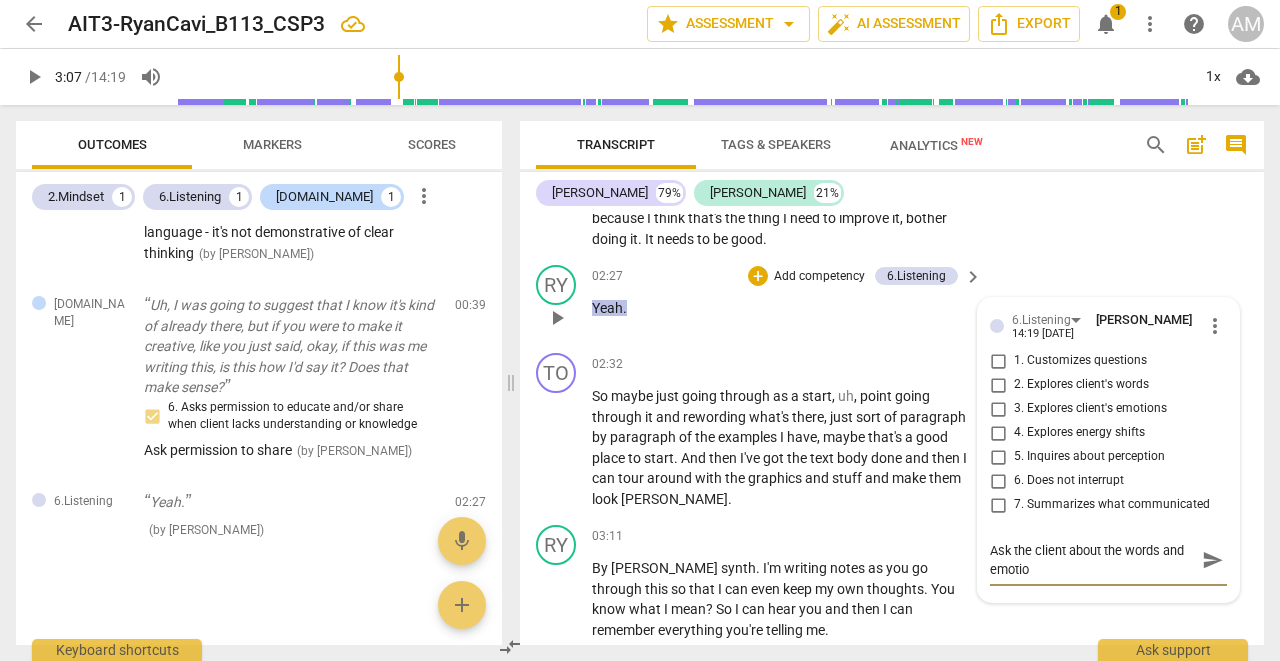 scroll, scrollTop: 0, scrollLeft: 0, axis: both 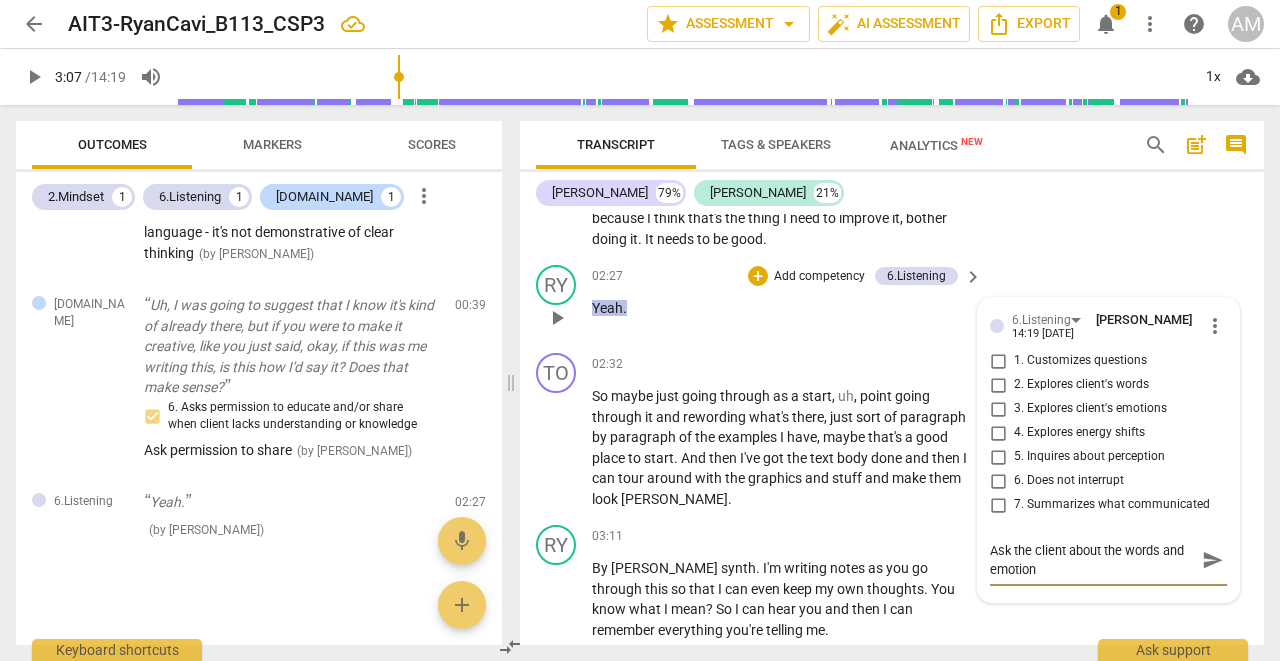 type on "Ask the client about the words and emotions" 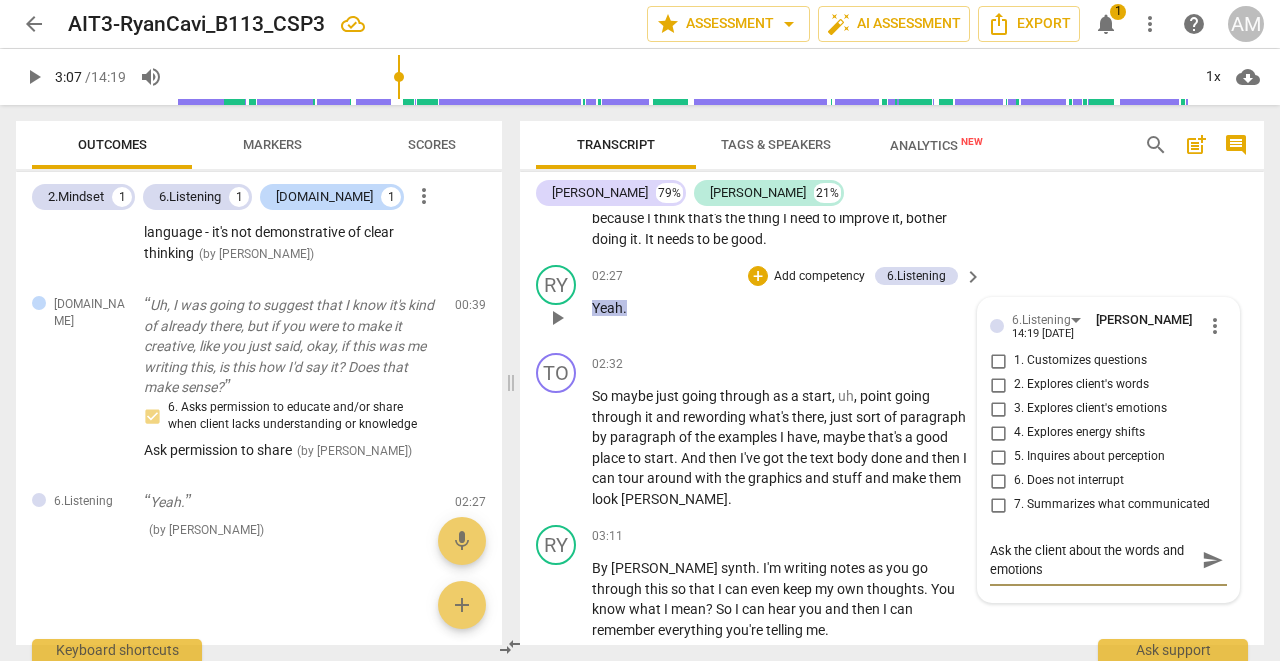 type on "Ask the client about the words and emotions" 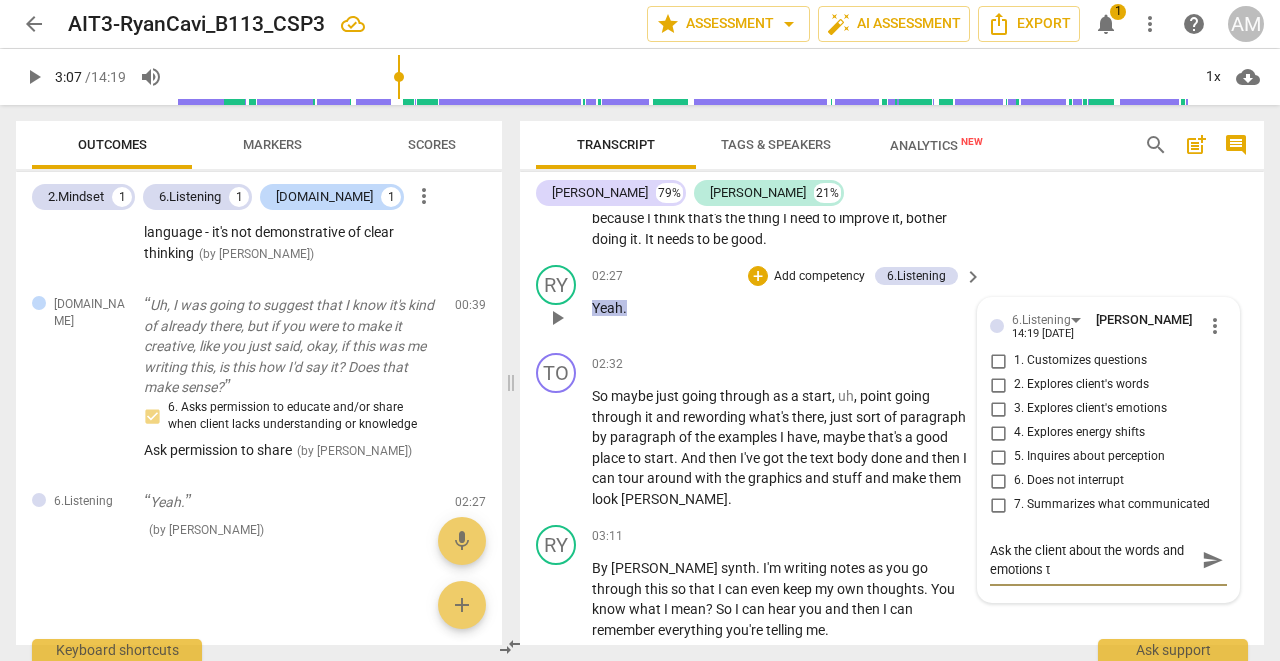 type on "Ask the client about the words and emotions th" 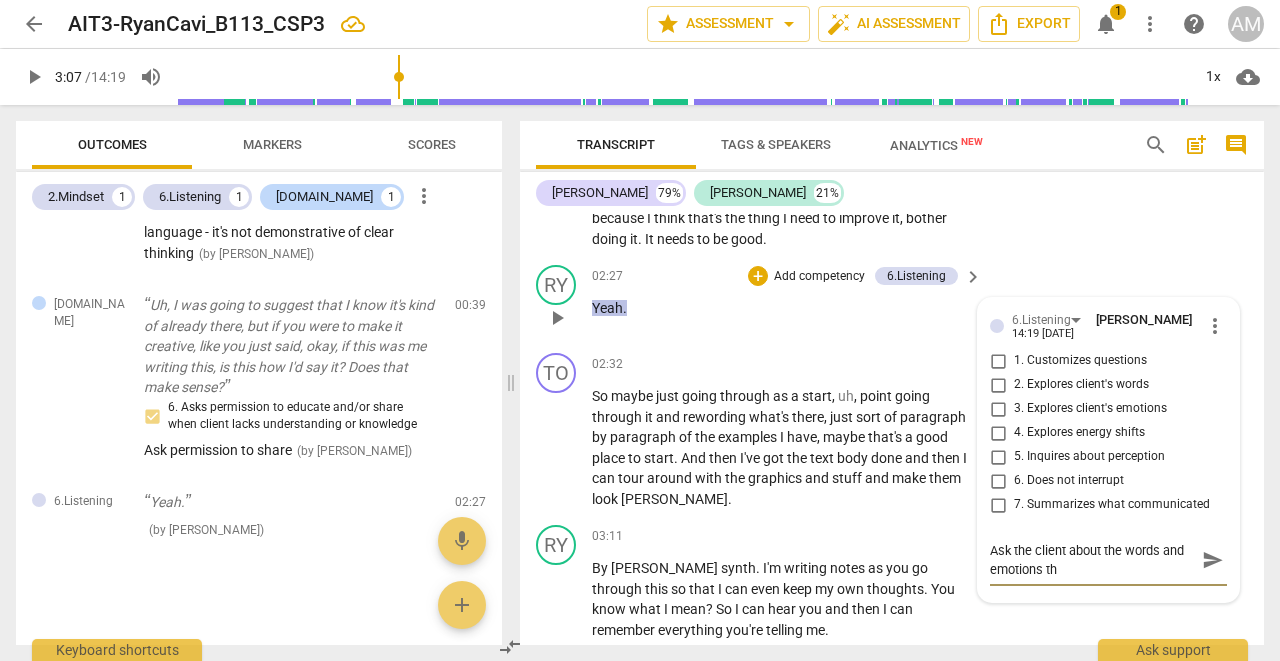 type on "Ask the client about the words and emotions the" 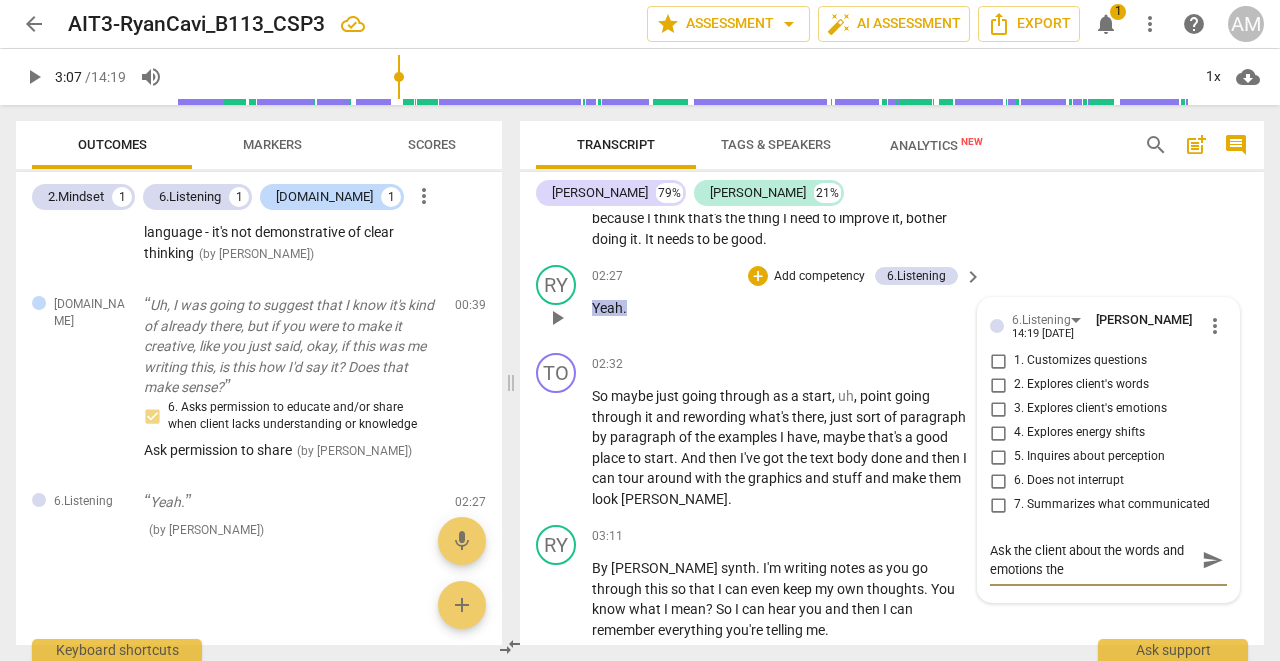 type on "Ask the client about the words and emotions they" 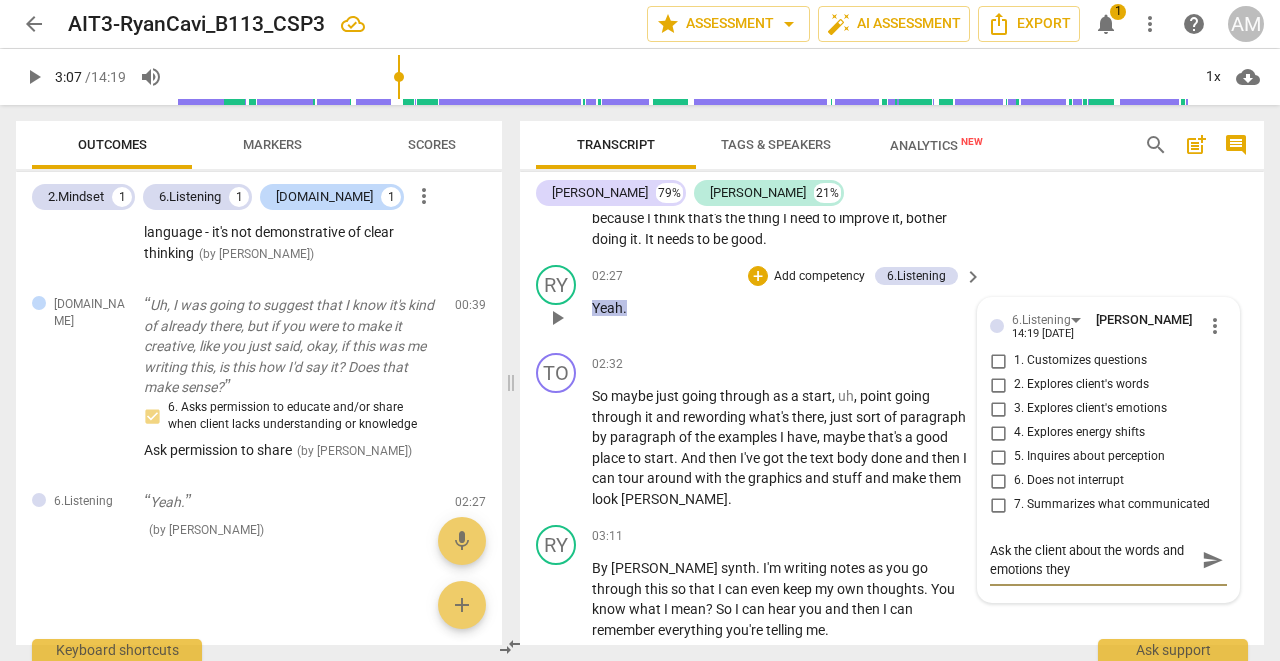 type on "Ask the client about the words and emotions they" 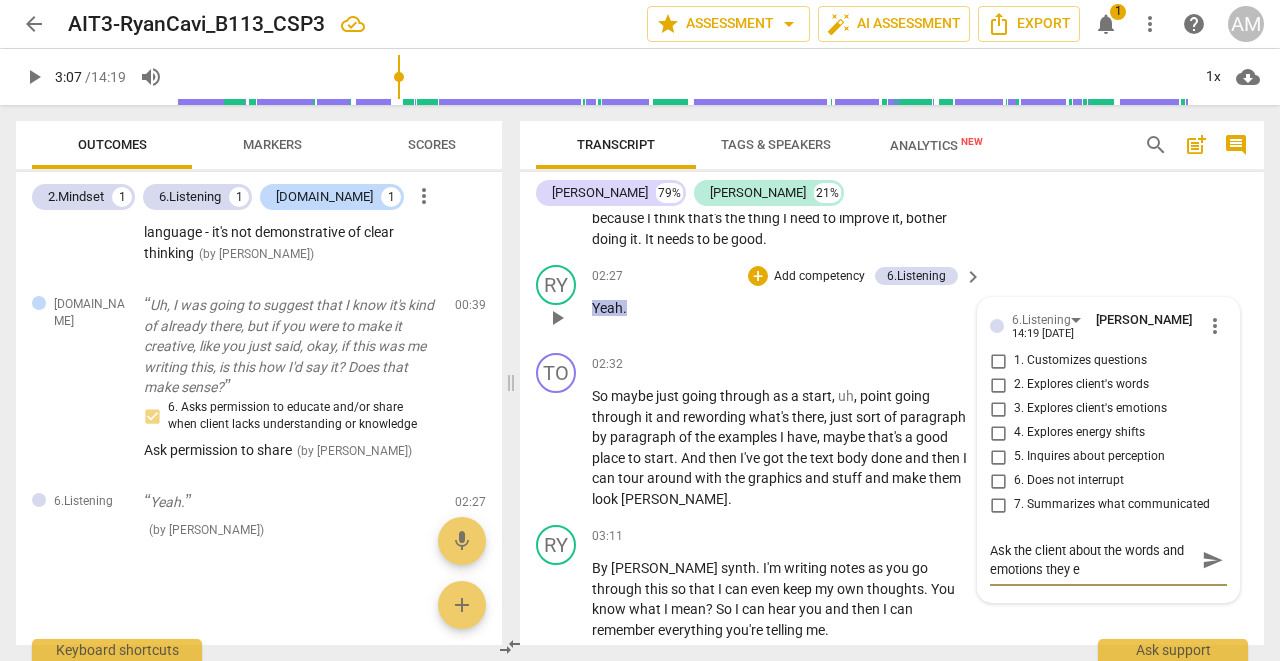 type on "Ask the client about the words and emotions they ex" 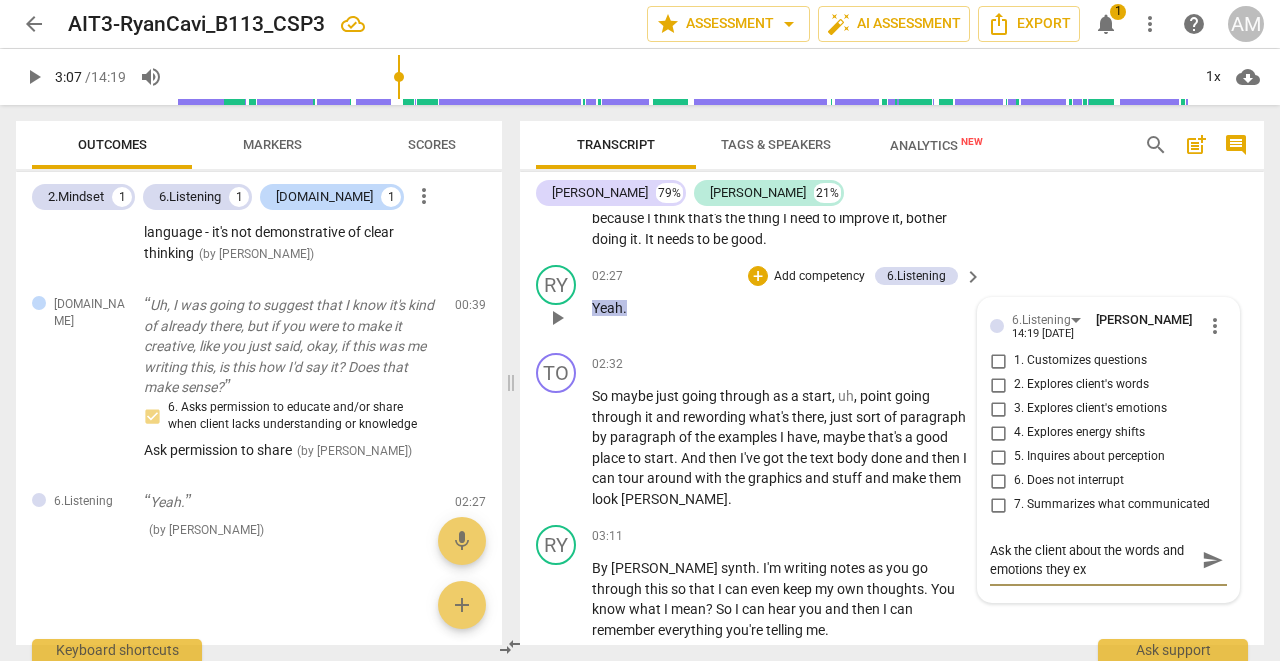 type on "Ask the client about the words and emotions they exp" 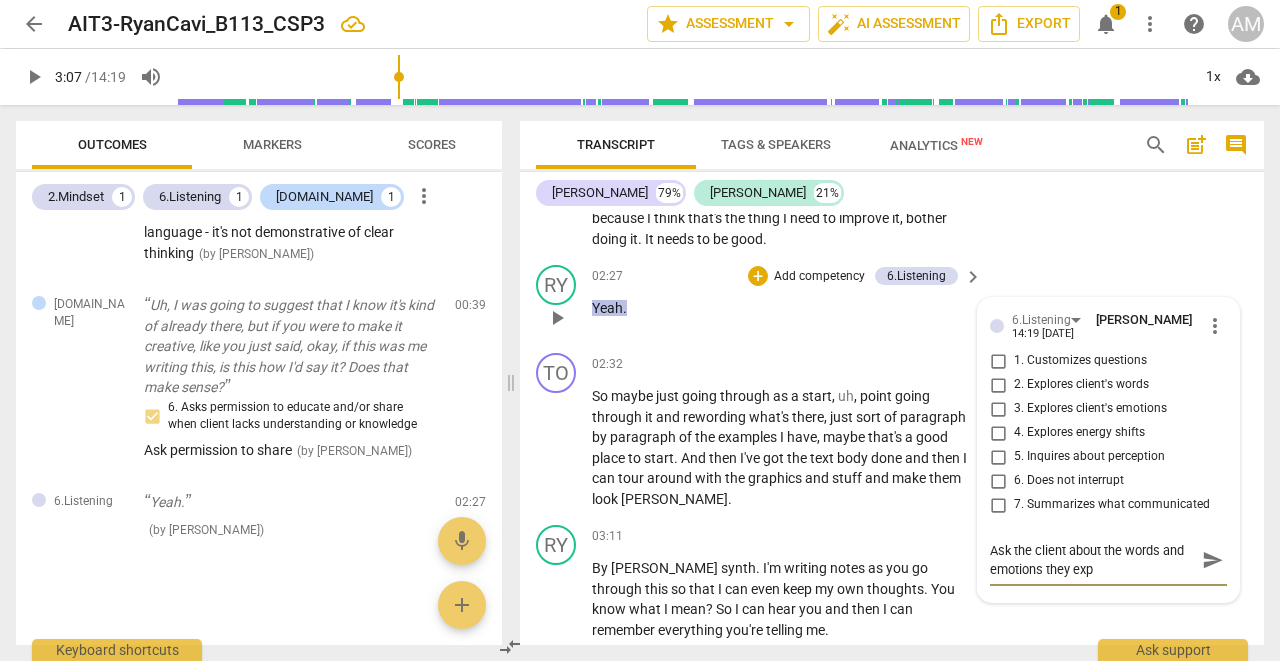 type on "Ask the client about the words and emotions they expr" 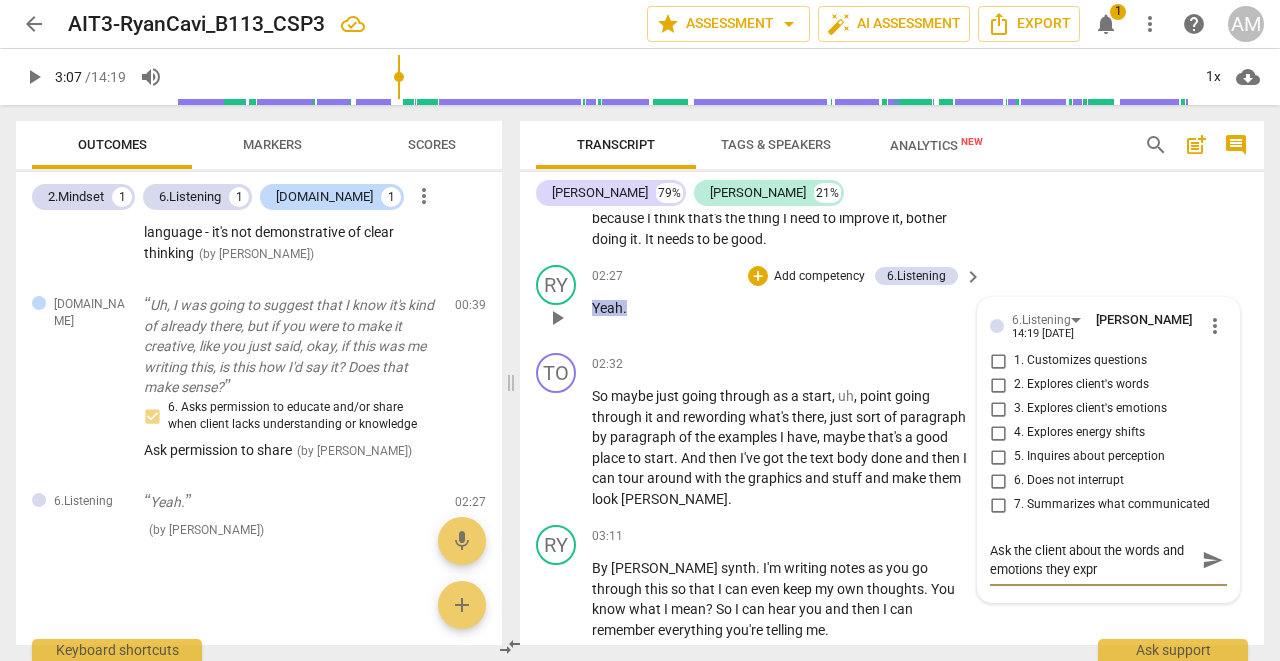 type on "Ask the client about the words and emotions they expre" 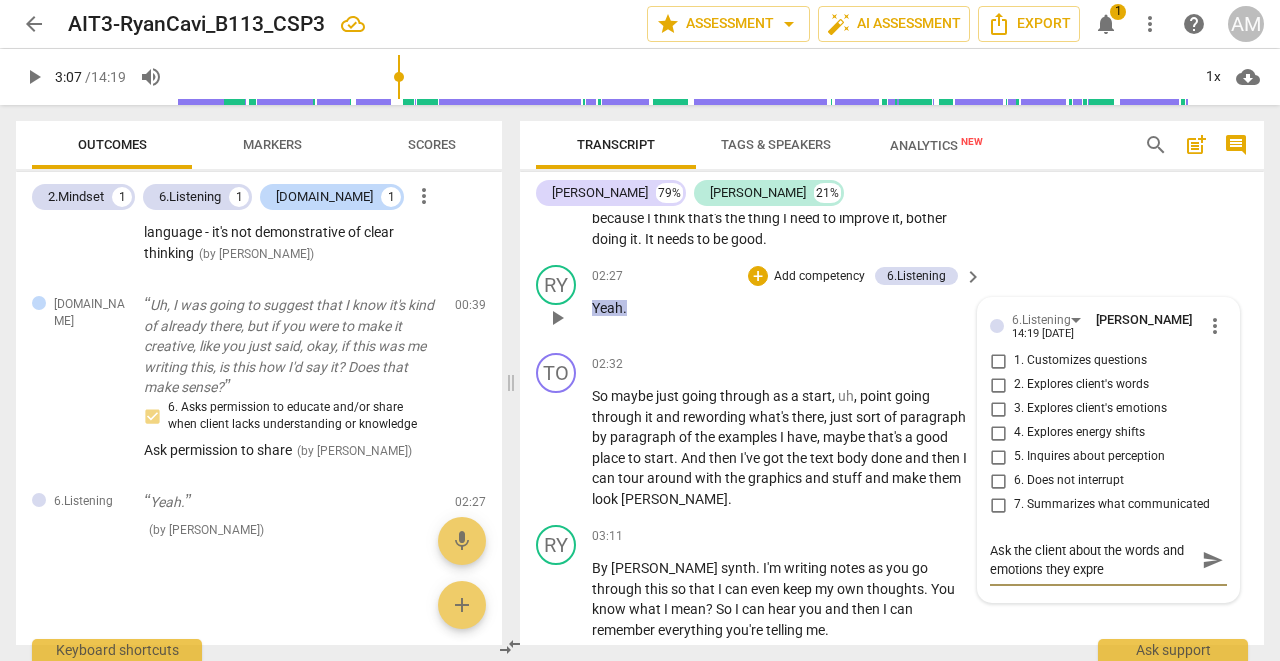 type on "Ask the client about the words and emotions they expres" 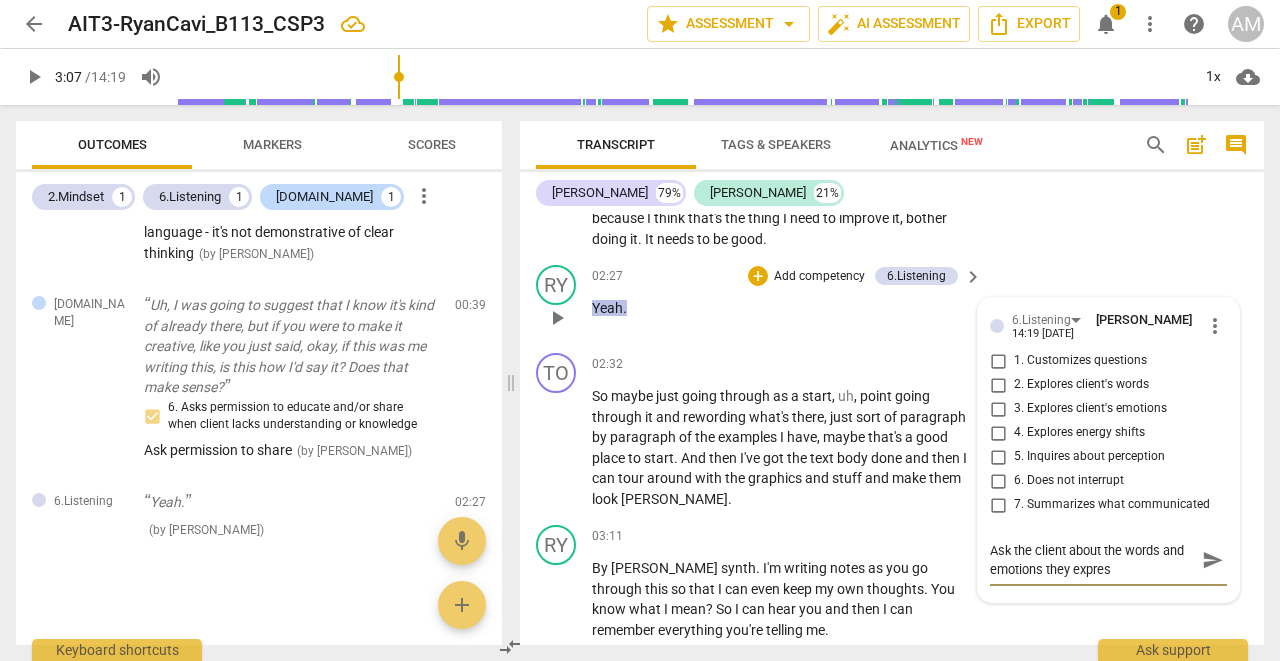 type on "Ask the client about the words and emotions they express" 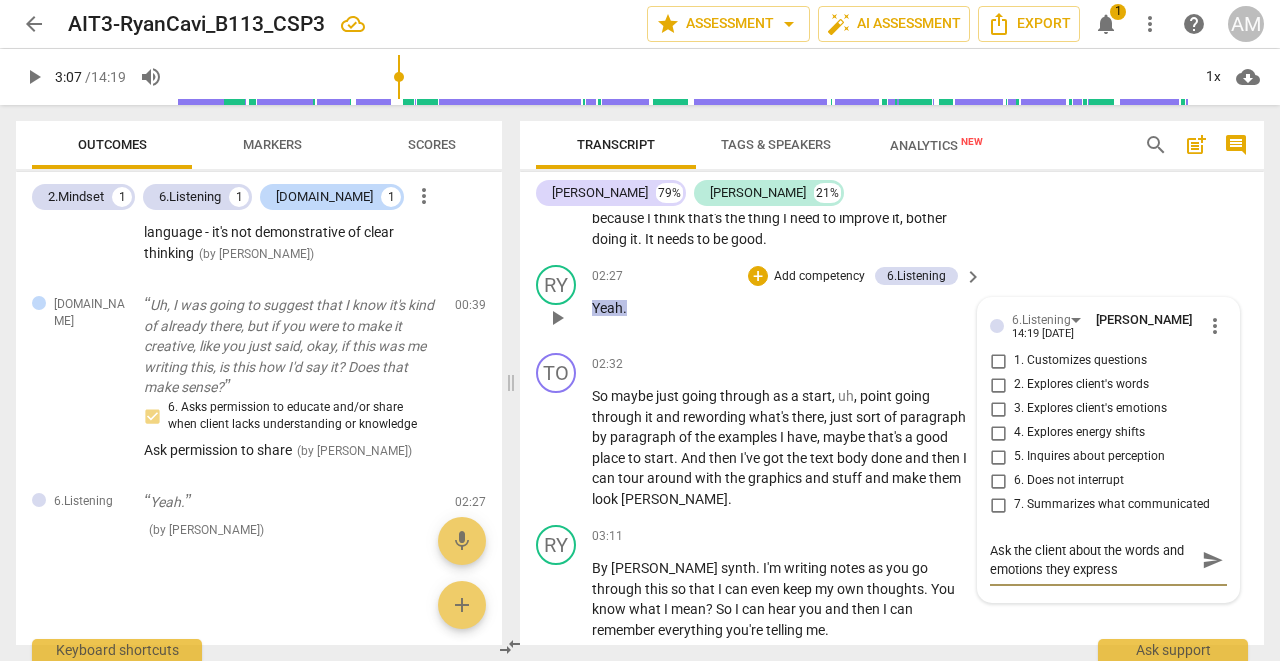type on "Ask the client about the words and emotions they express." 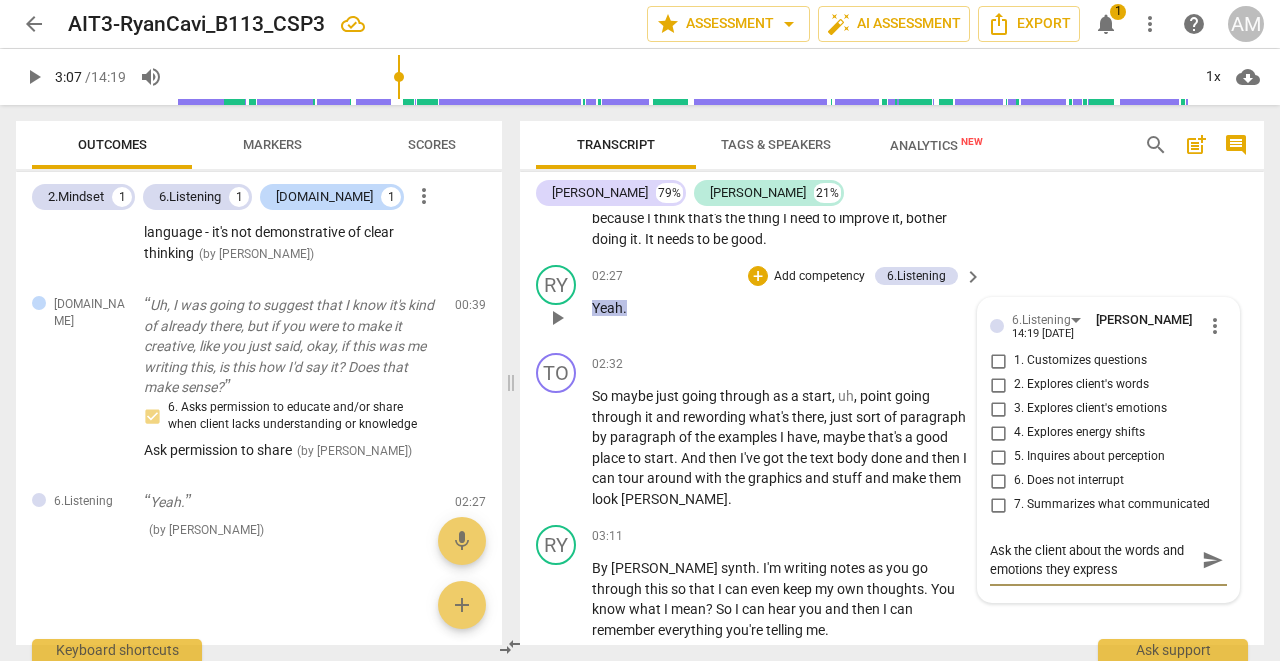 type on "Ask the client about the words and emotions they express." 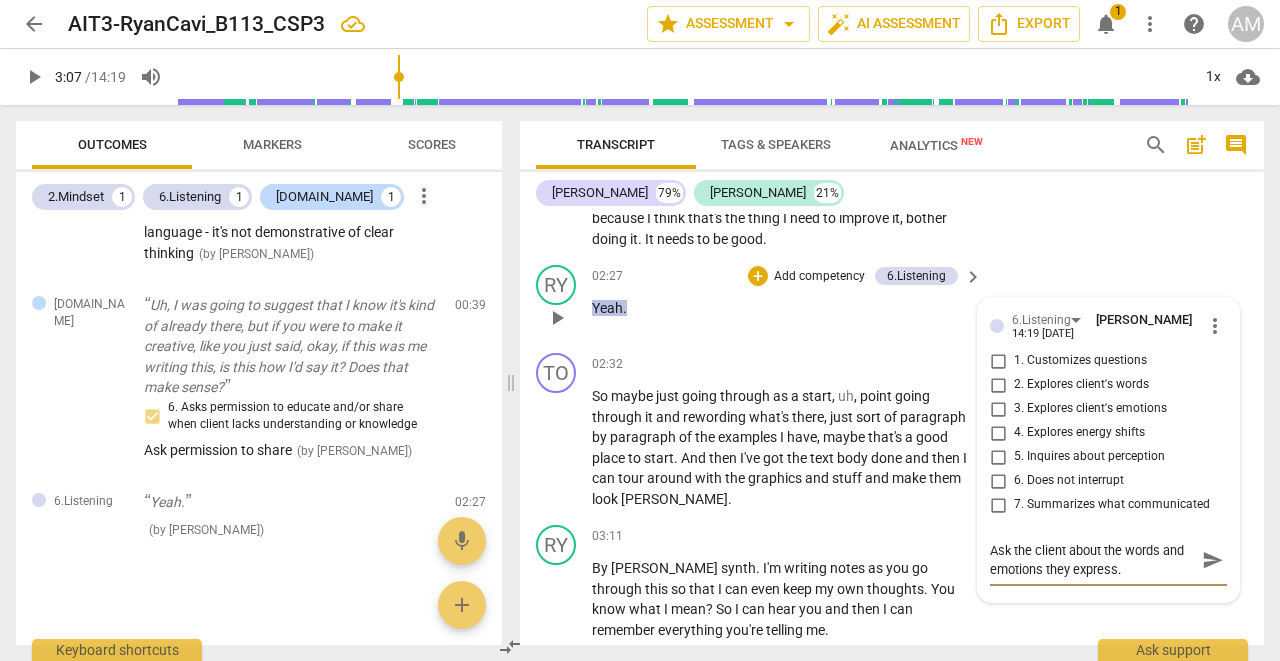type on "Ask the client about the words and emotions they express." 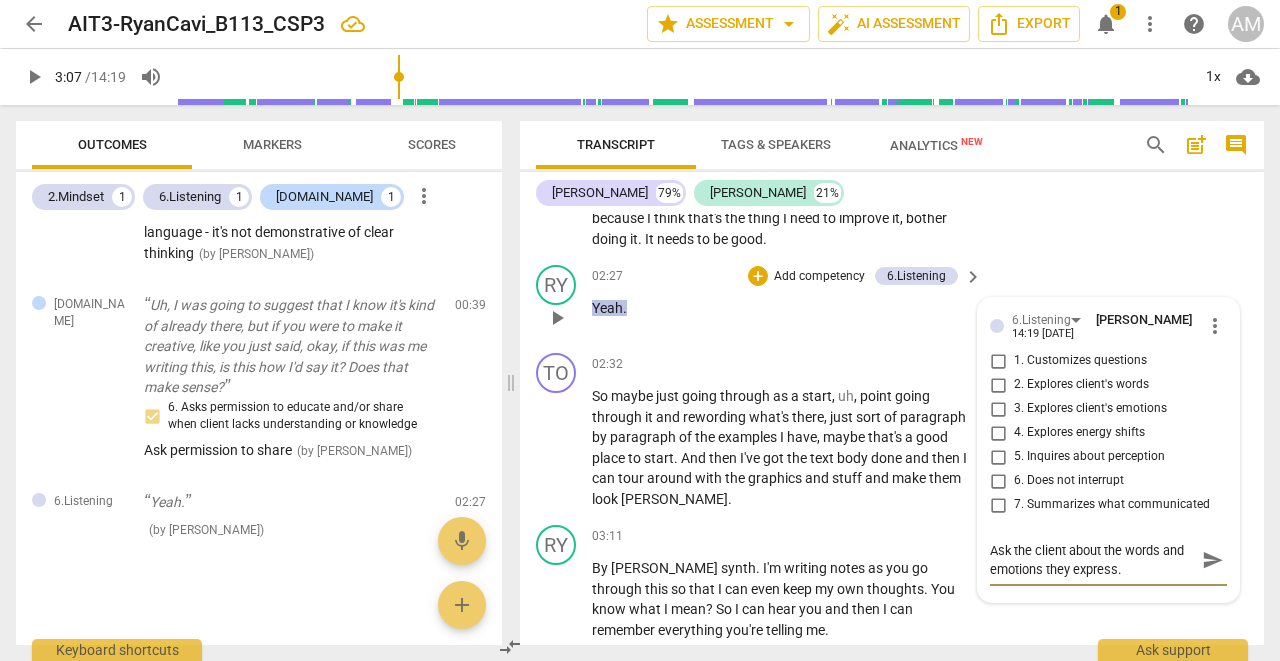 type on "Ask the client about the words and emotions they express. W" 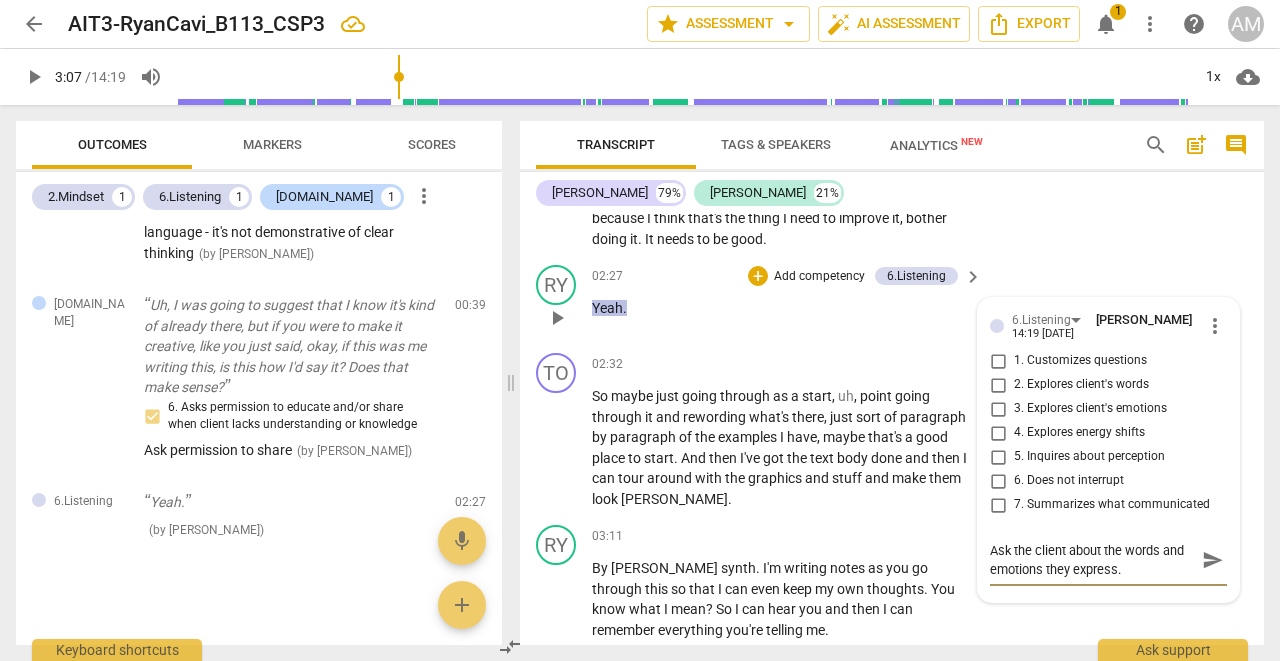 type on "Ask the client about the words and emotions they express. W" 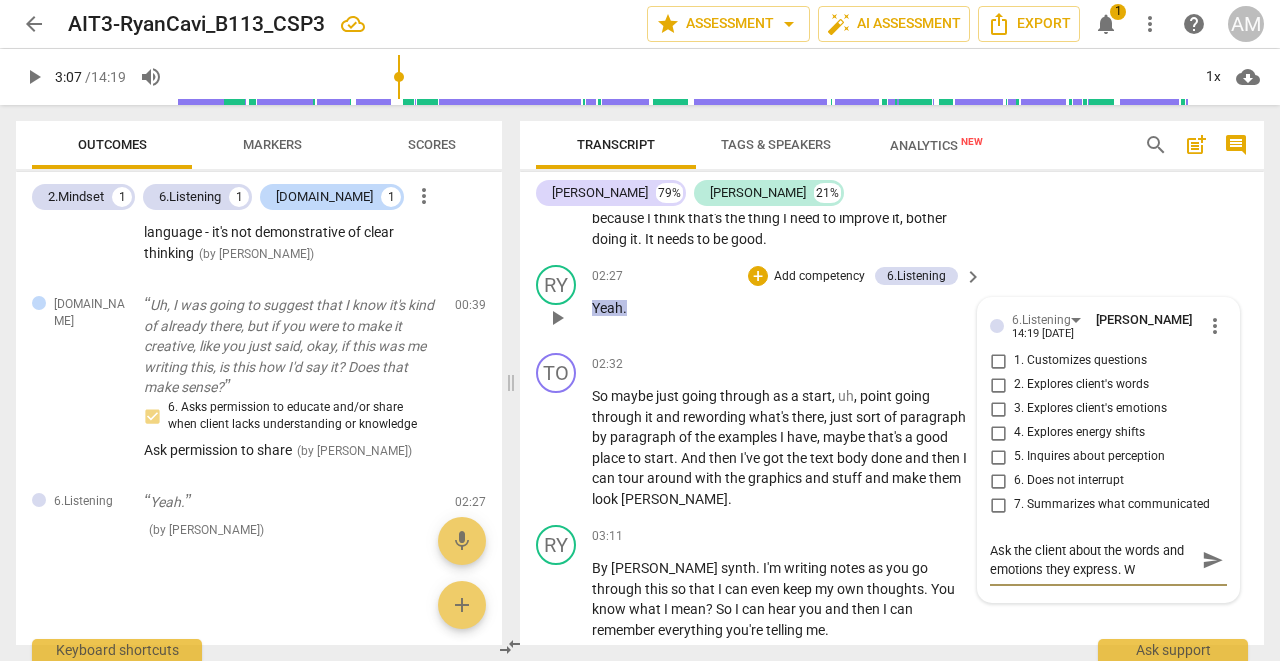 type on "Ask the client about the words and emotions they express. Wh" 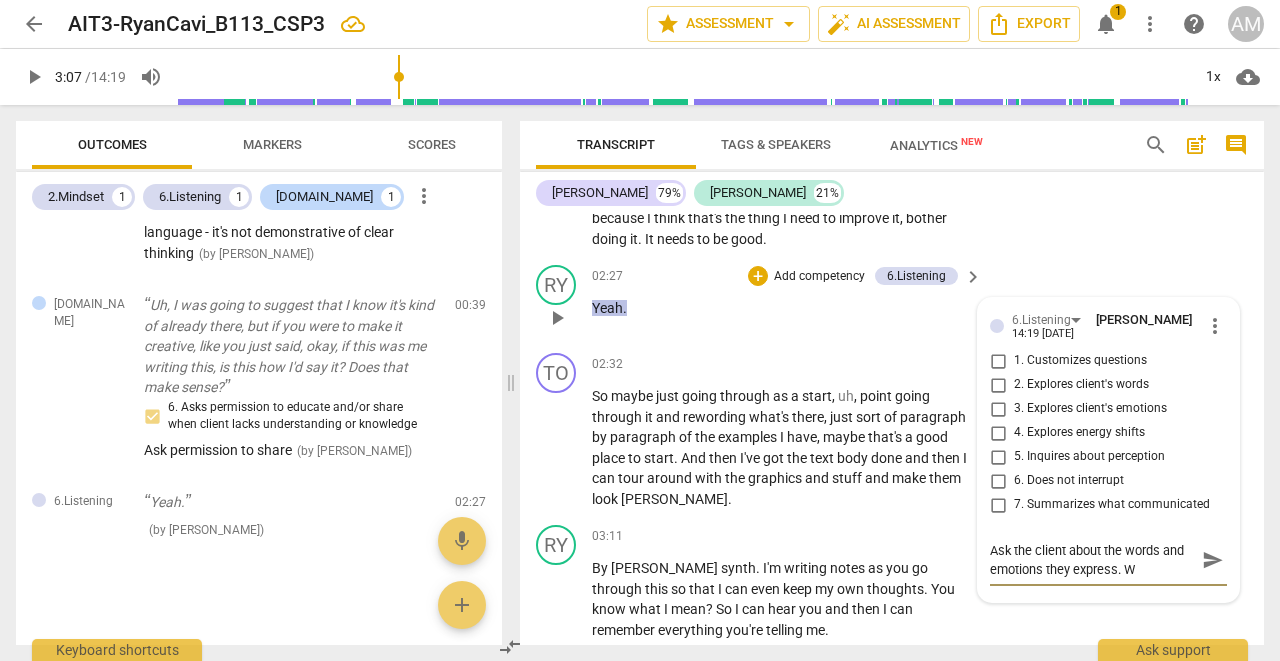 type on "Ask the client about the words and emotions they express. Wh" 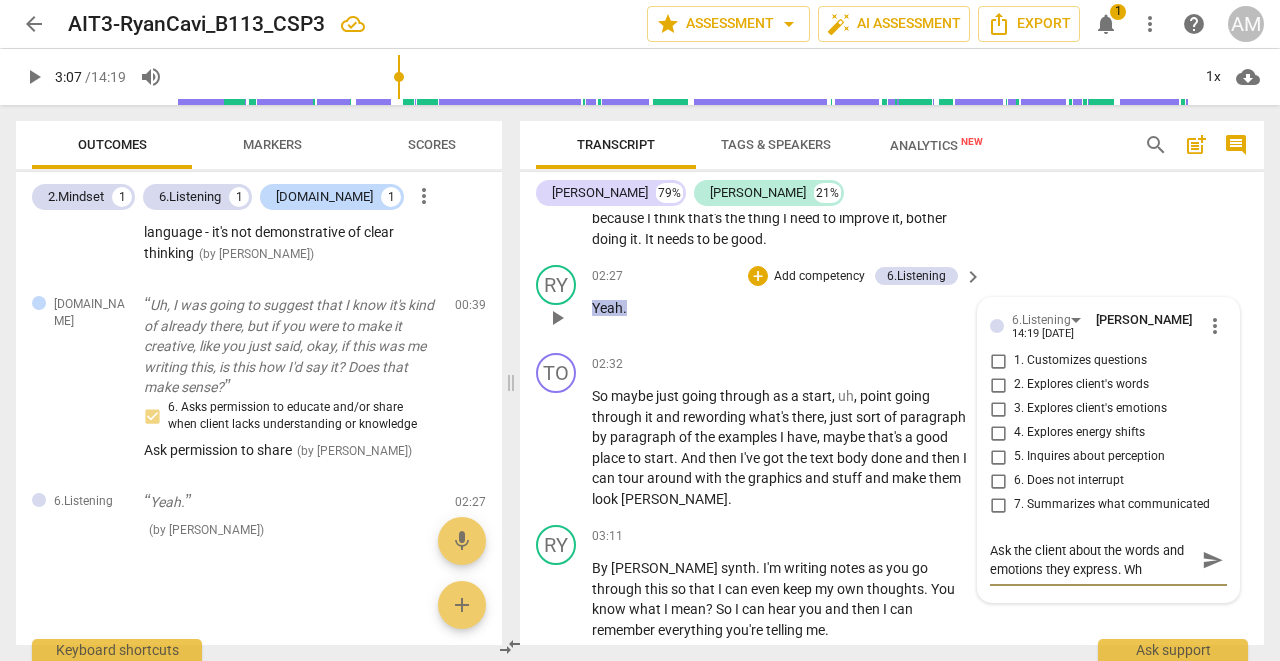 type on "Ask the client about the words and emotions they express. Wha" 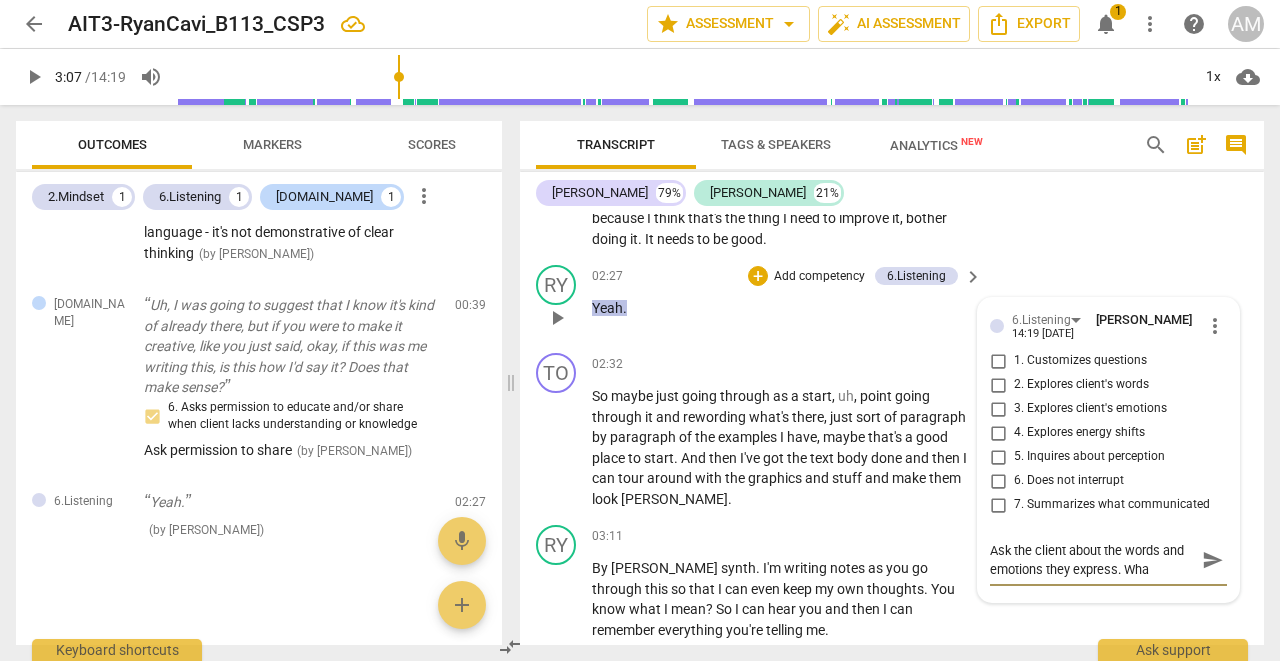 type on "Ask the client about the words and emotions they express. What" 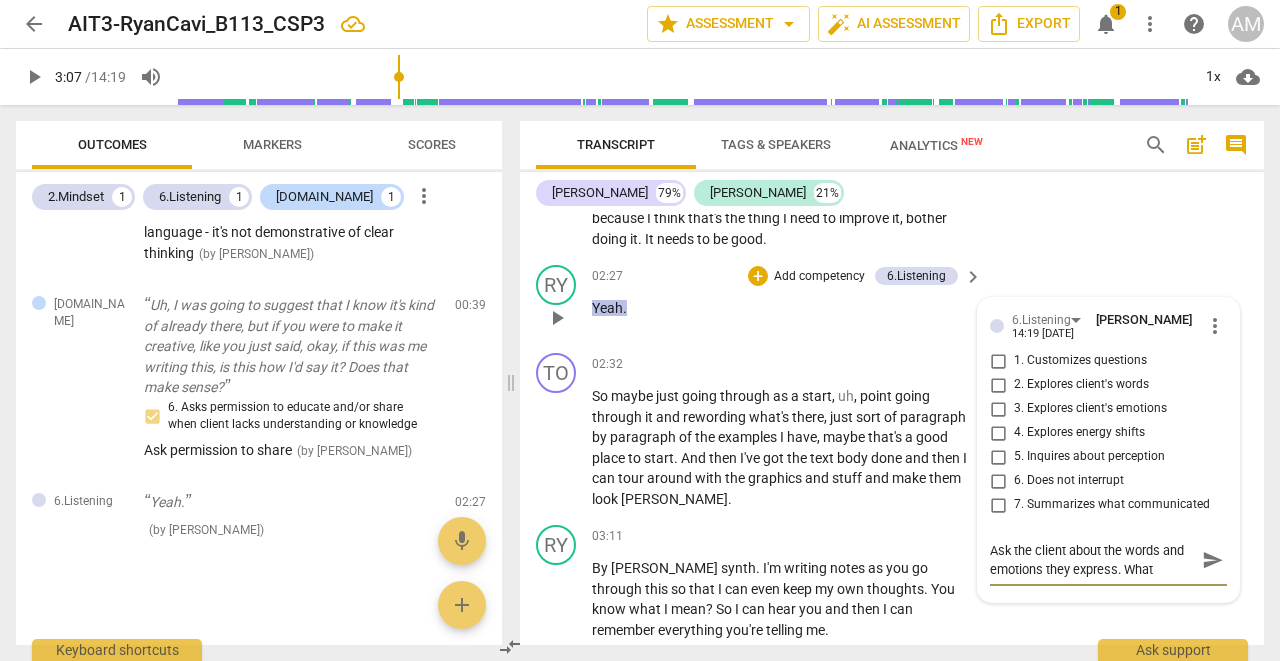 type on "Ask the client about the words and emotions they express. What" 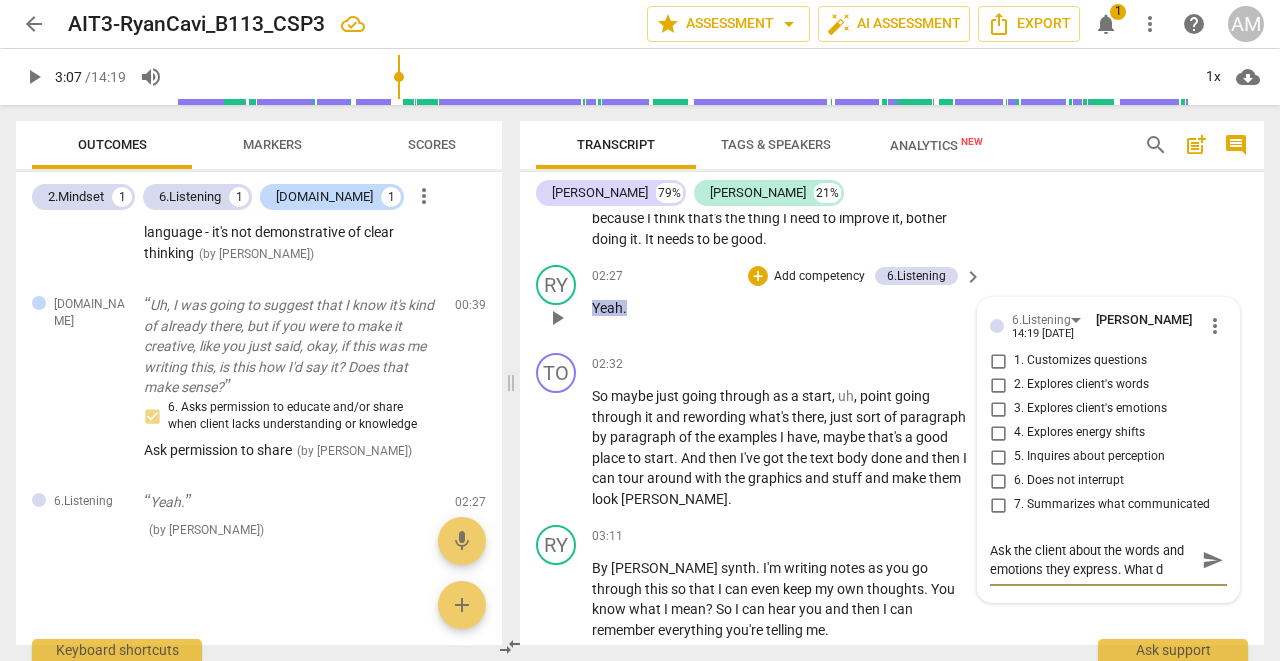 type on "Ask the client about the words and emotions they express. What do" 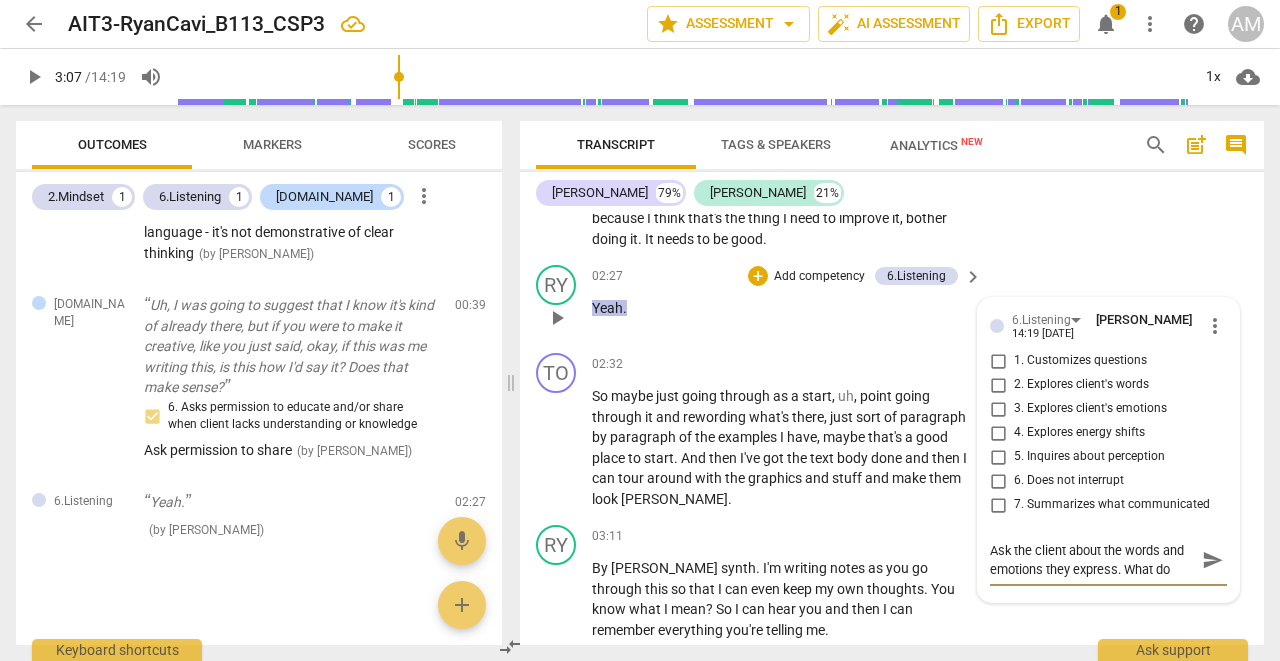 type on "Ask the client about the words and emotions they express. What do" 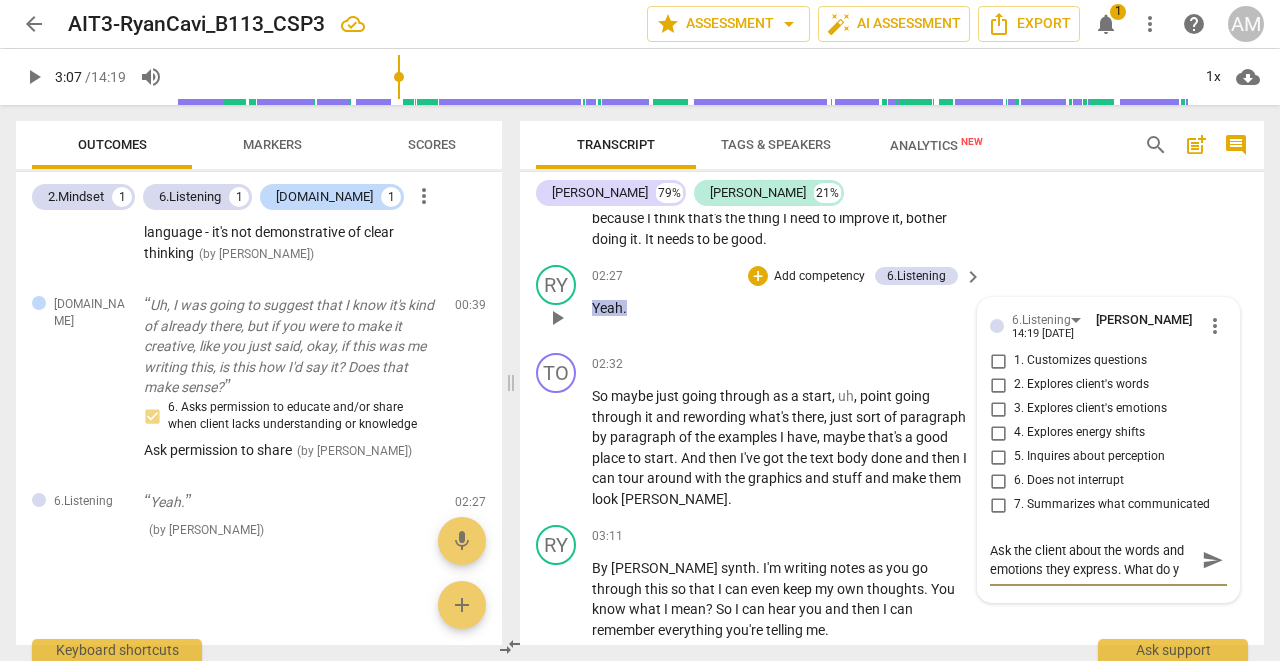 type on "Ask the client about the words and emotions they express. What do yo" 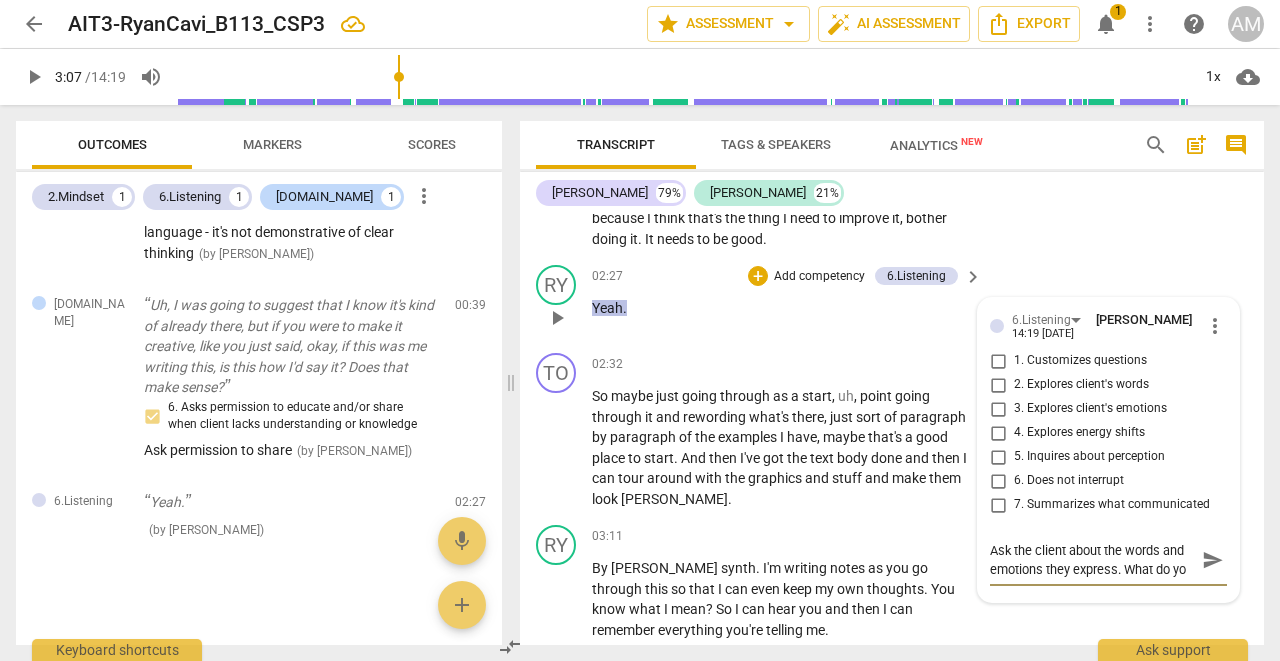 type on "Ask the client about the words and emotions they express. What do you" 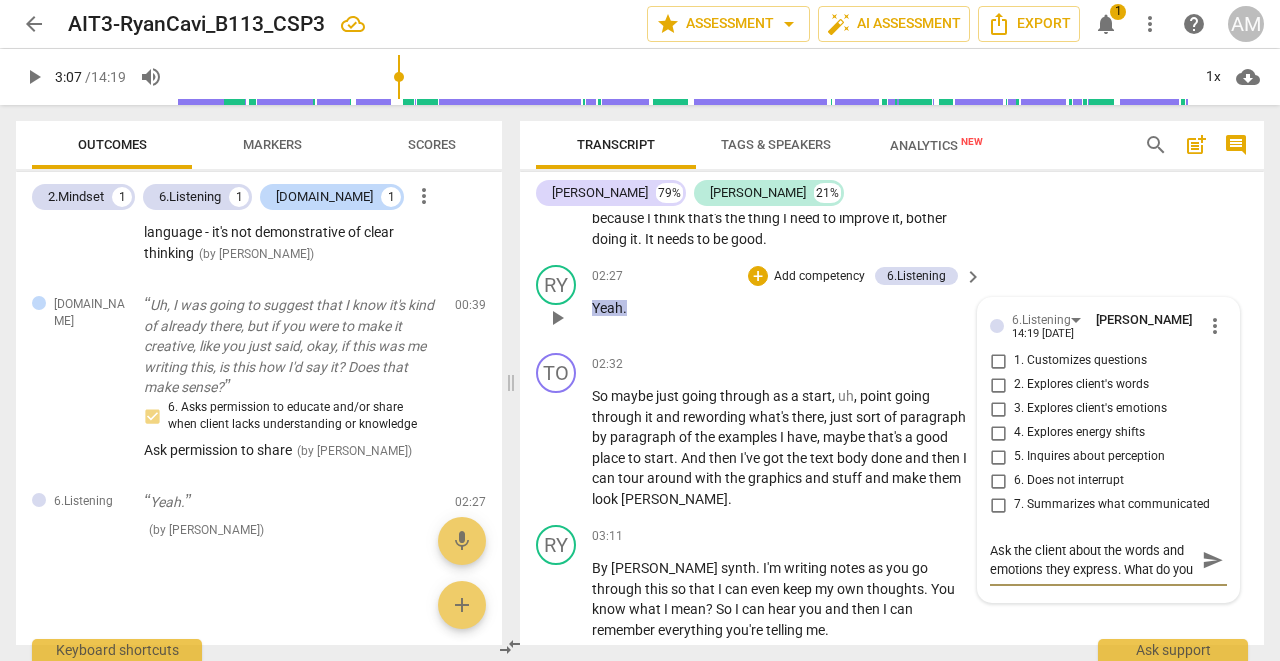 scroll, scrollTop: 17, scrollLeft: 0, axis: vertical 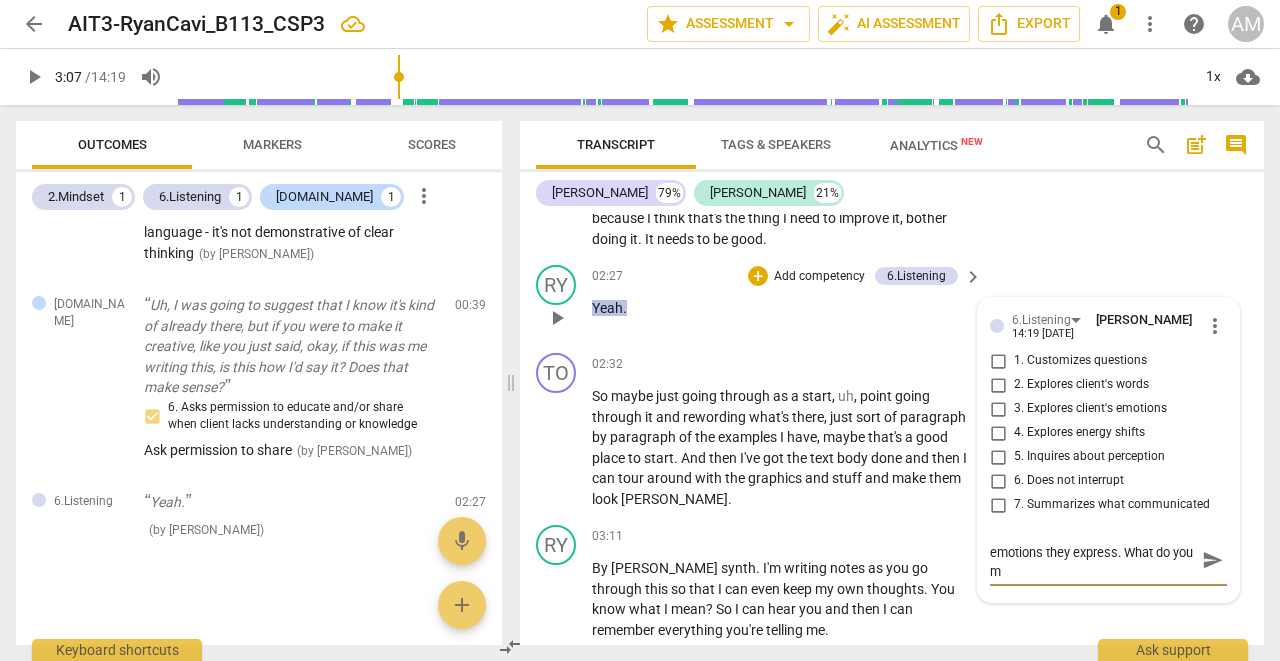 type on "Ask the client about the words and emotions they express. What do you me" 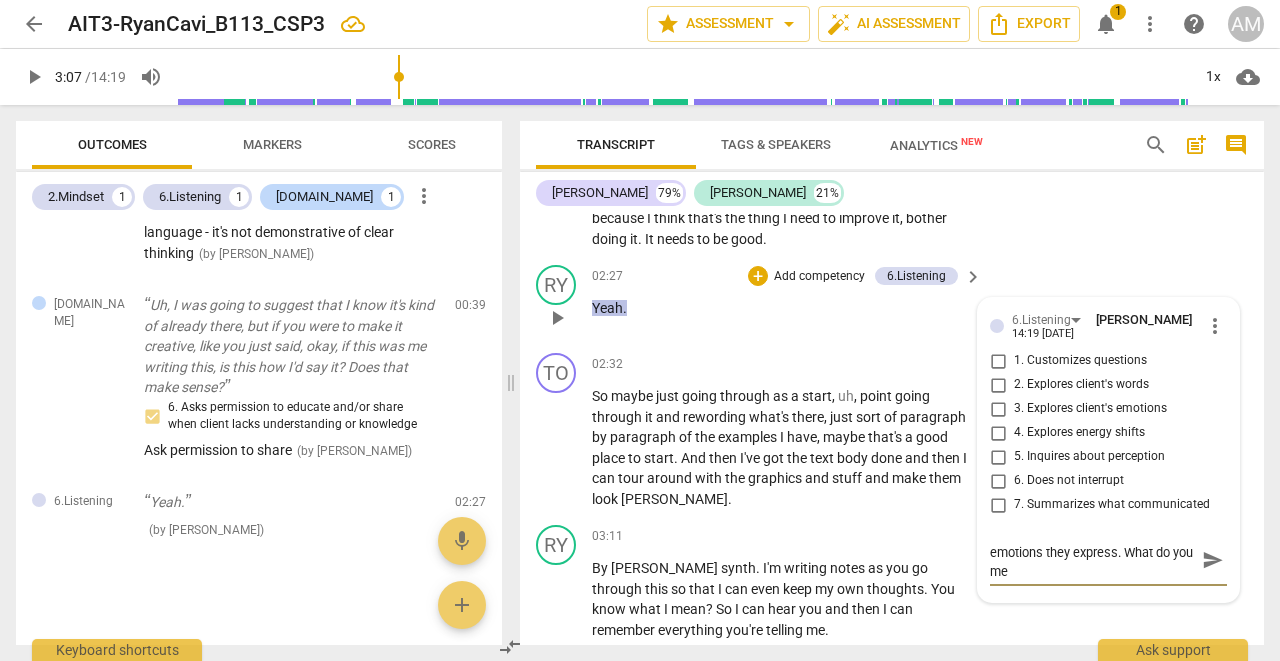 type on "Ask the client about the words and emotions they express. What do you mea" 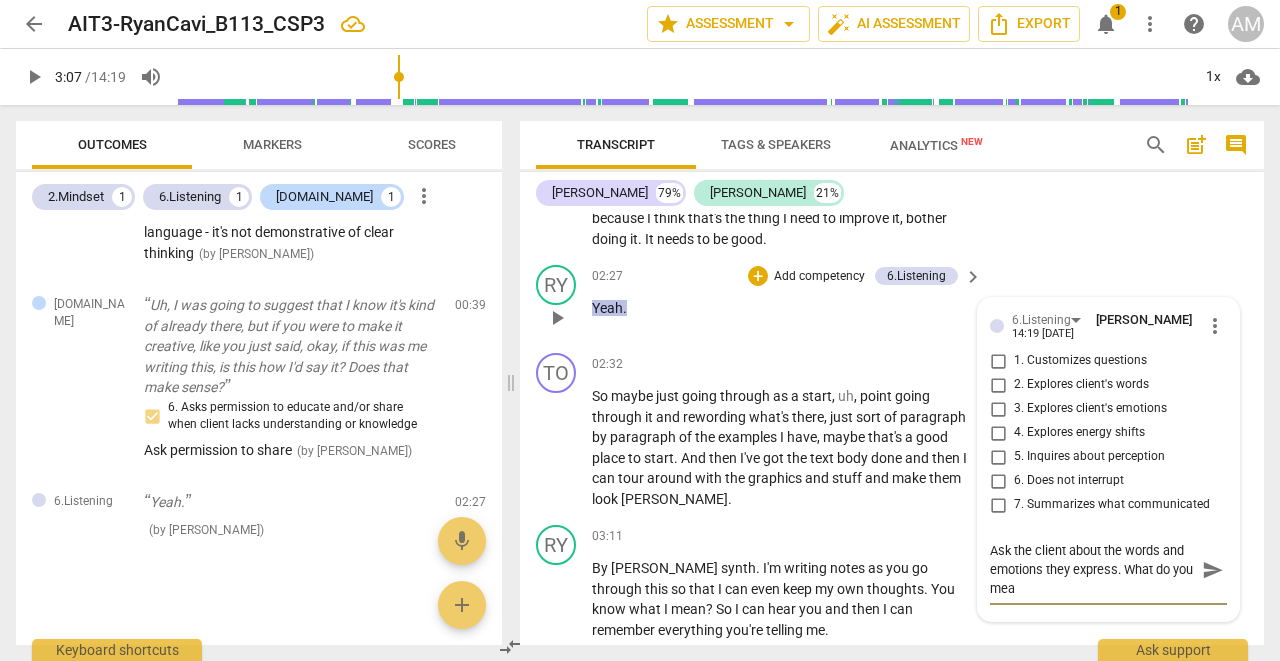scroll, scrollTop: 0, scrollLeft: 0, axis: both 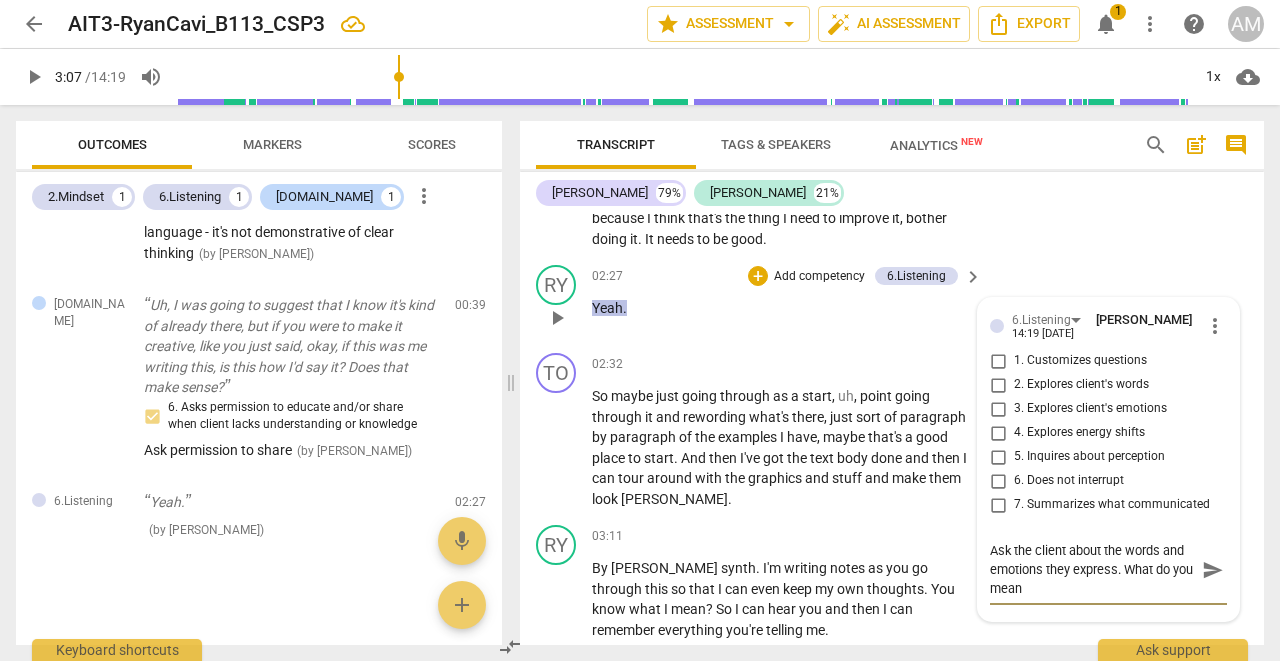 type on "Ask the client about the words and emotions they express. What do you mean" 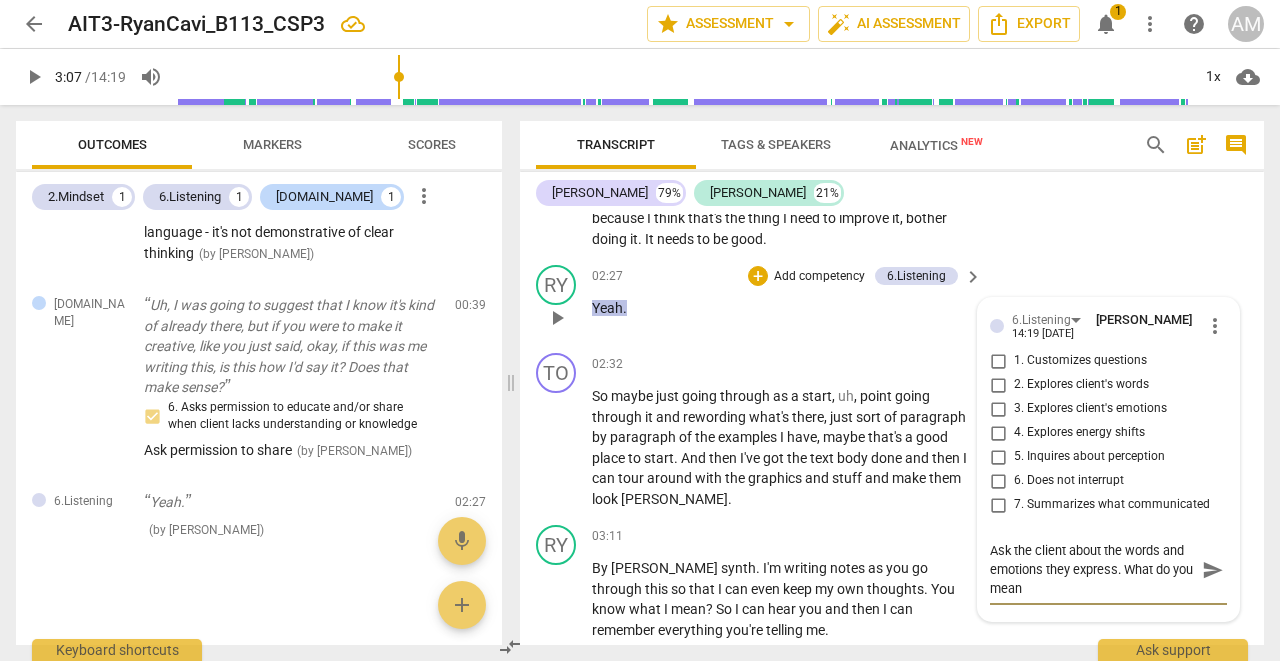 type on "Ask the client about the words and emotions they express. What do you mean" 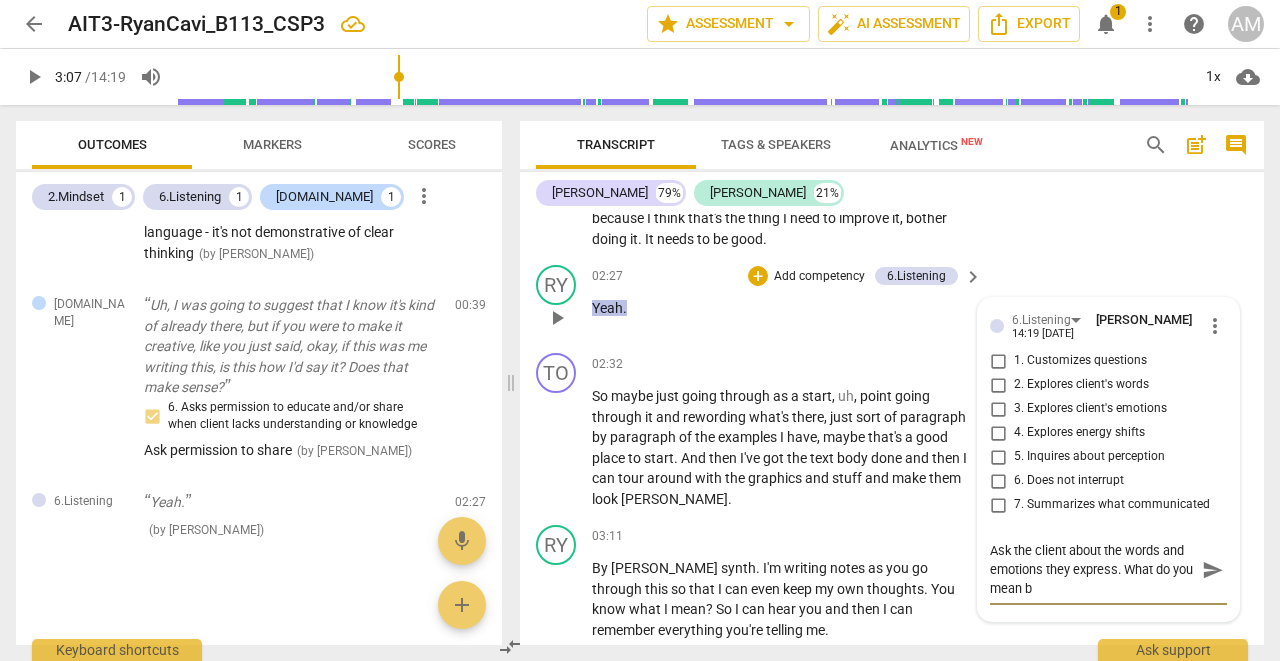 type on "Ask the client about the words and emotions they express. What do you mean by" 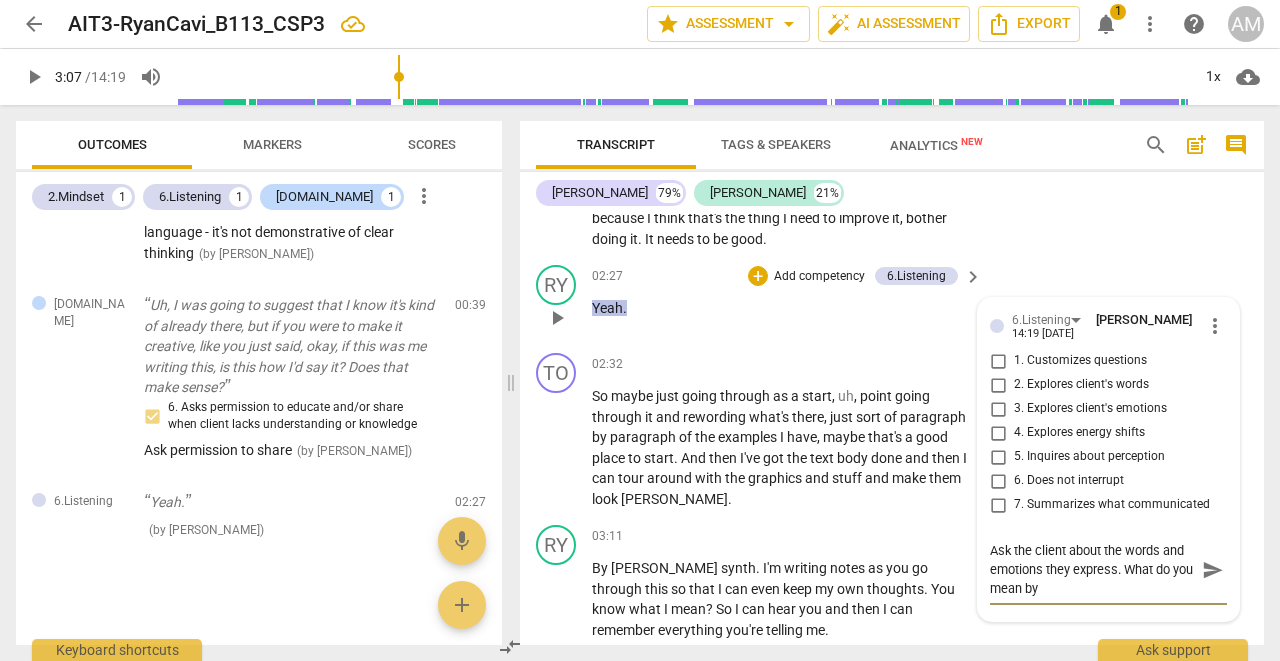 type on "Ask the client about the words and emotions they express. What do you mean by" 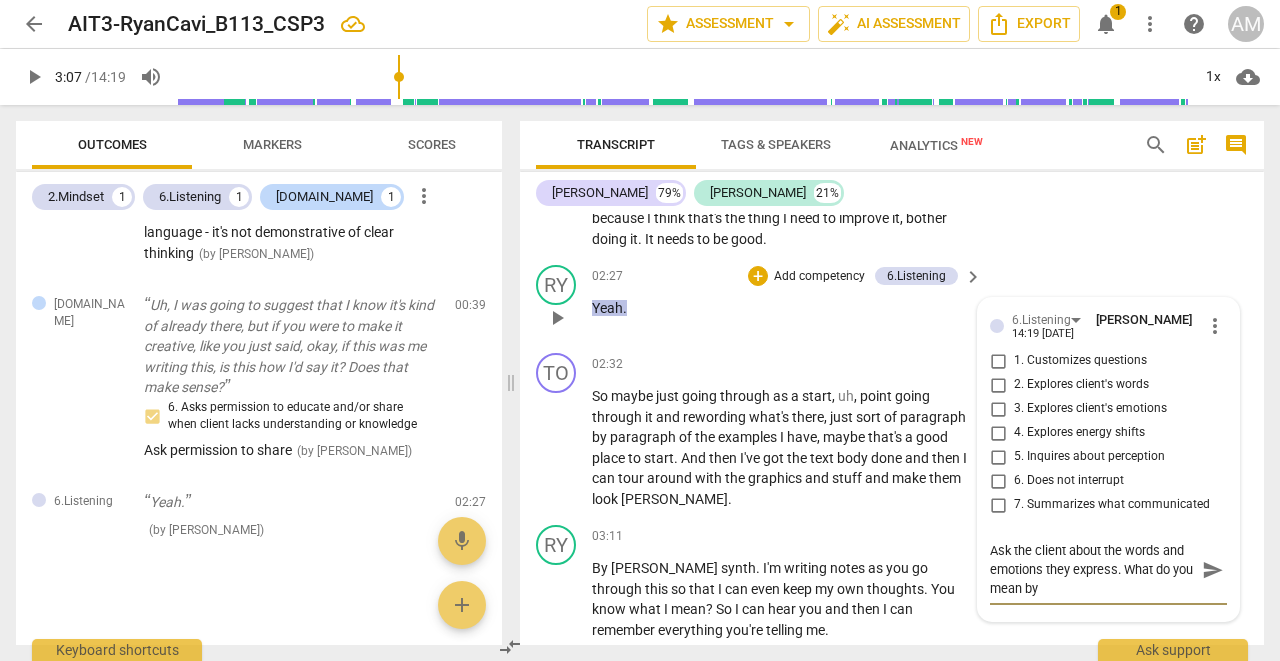 type on "Ask the client about the words and emotions they express. What do you mean by" 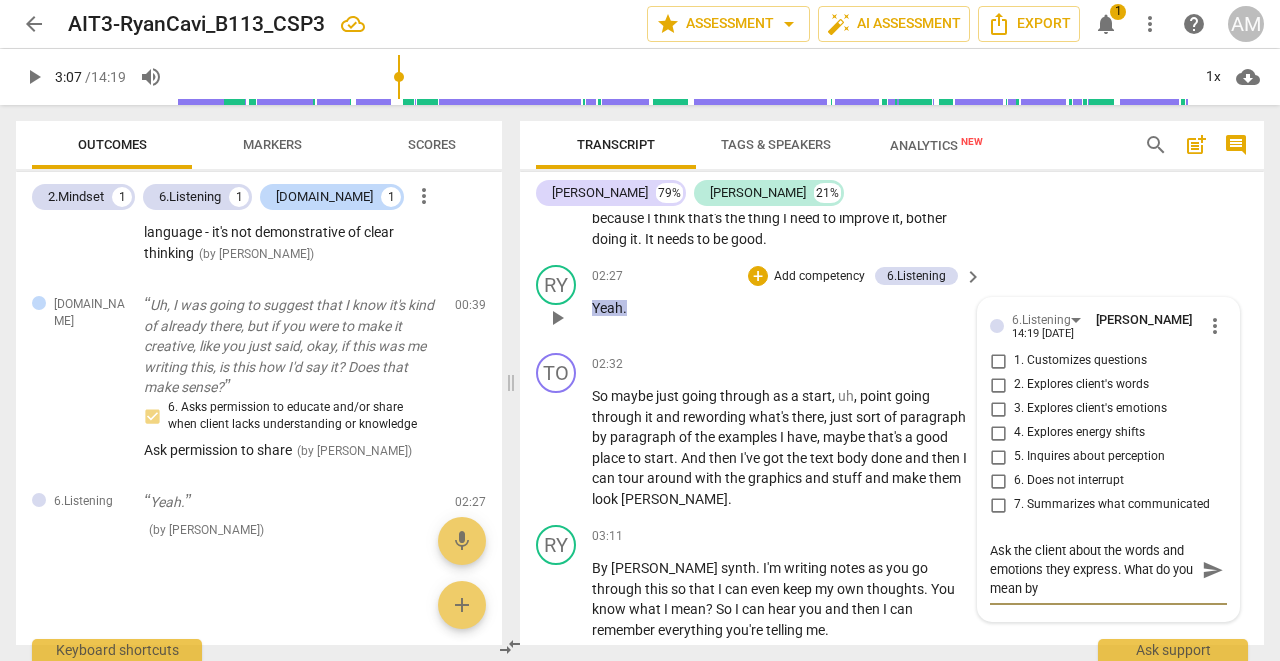 type on "Ask the client about the words and emotions they express. What do you mean by" 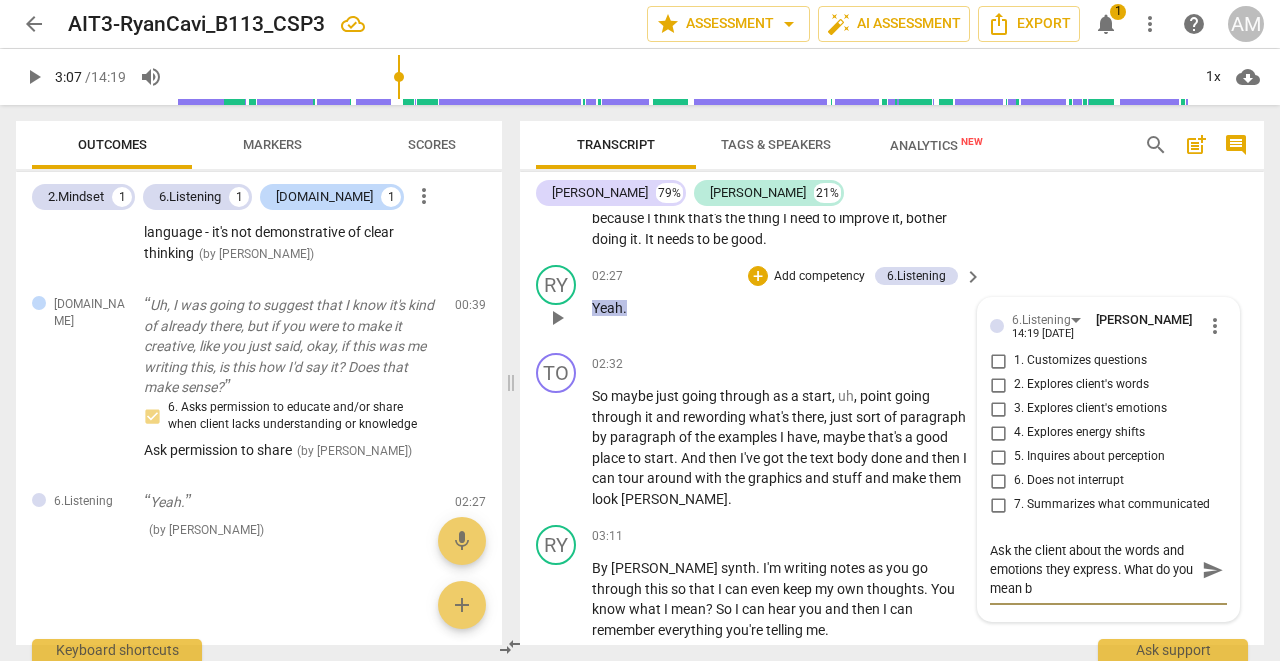 type on "Ask the client about the words and emotions they express. What do you mean" 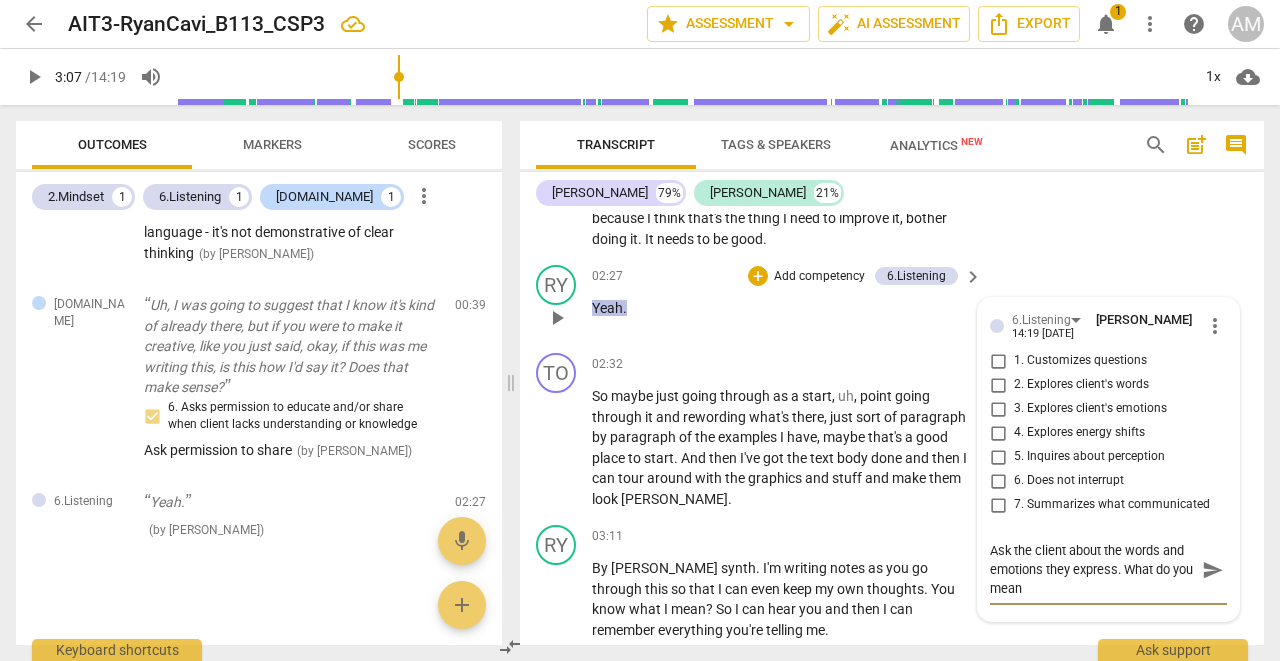 type on "Ask the client about the words and emotions they express. What do you mean" 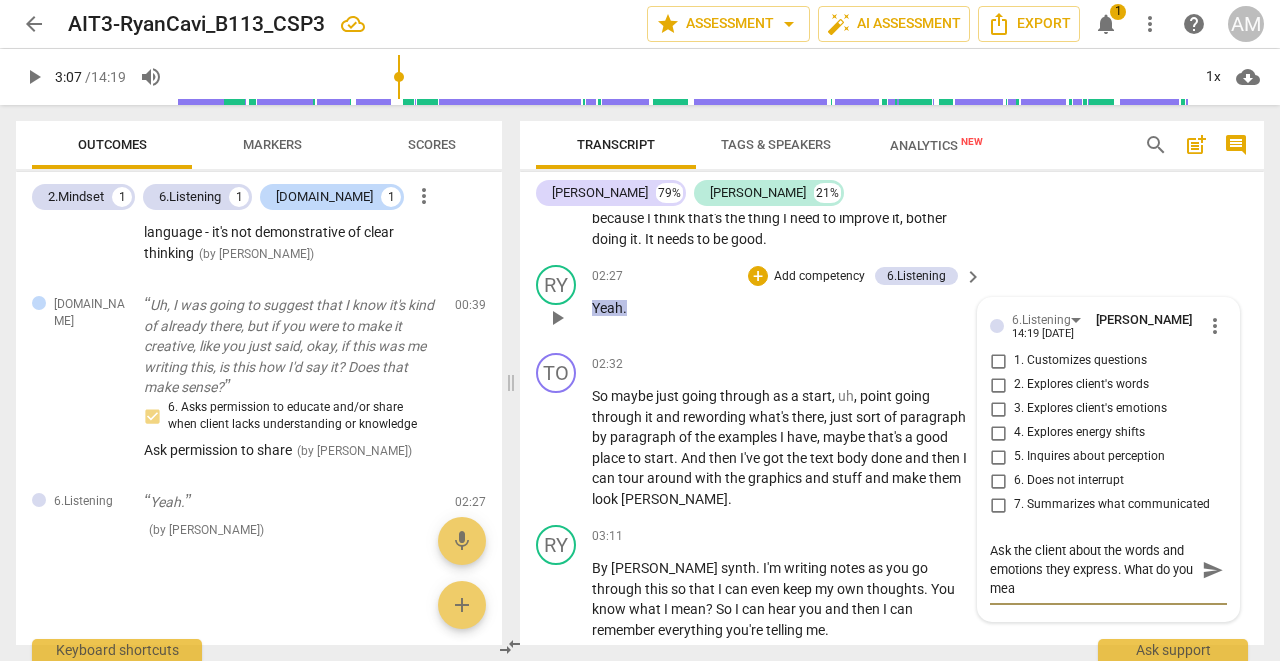 type on "Ask the client about the words and emotions they express. What do you me" 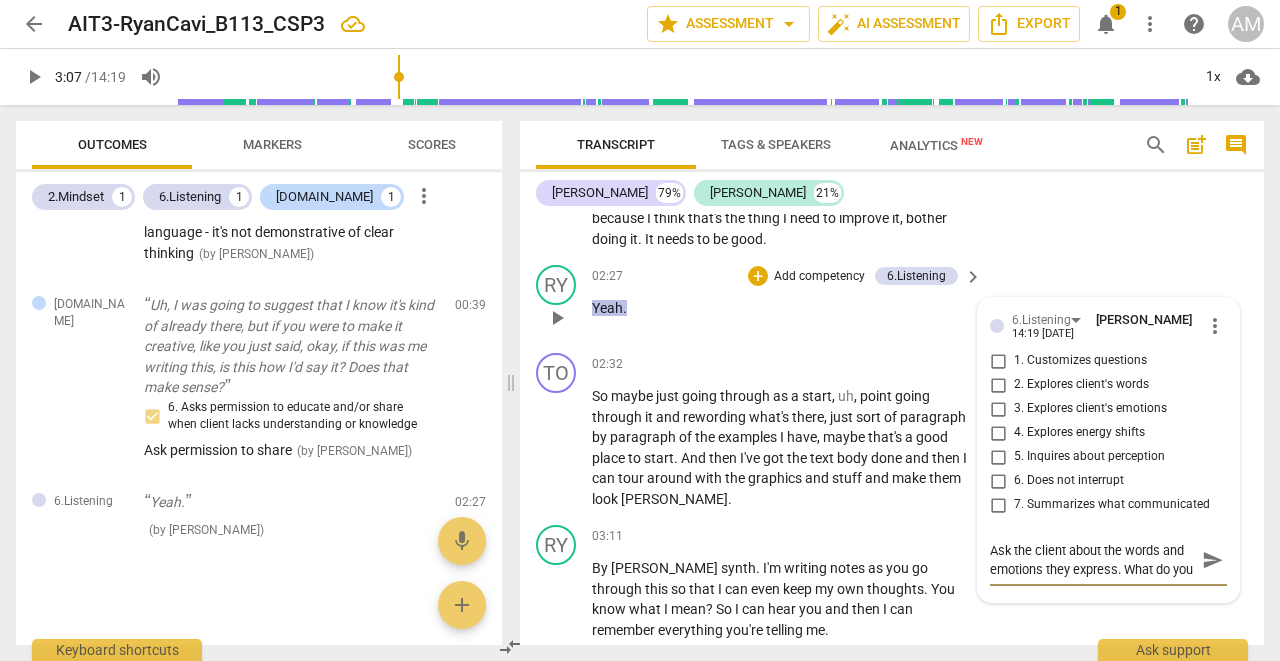 scroll, scrollTop: 17, scrollLeft: 0, axis: vertical 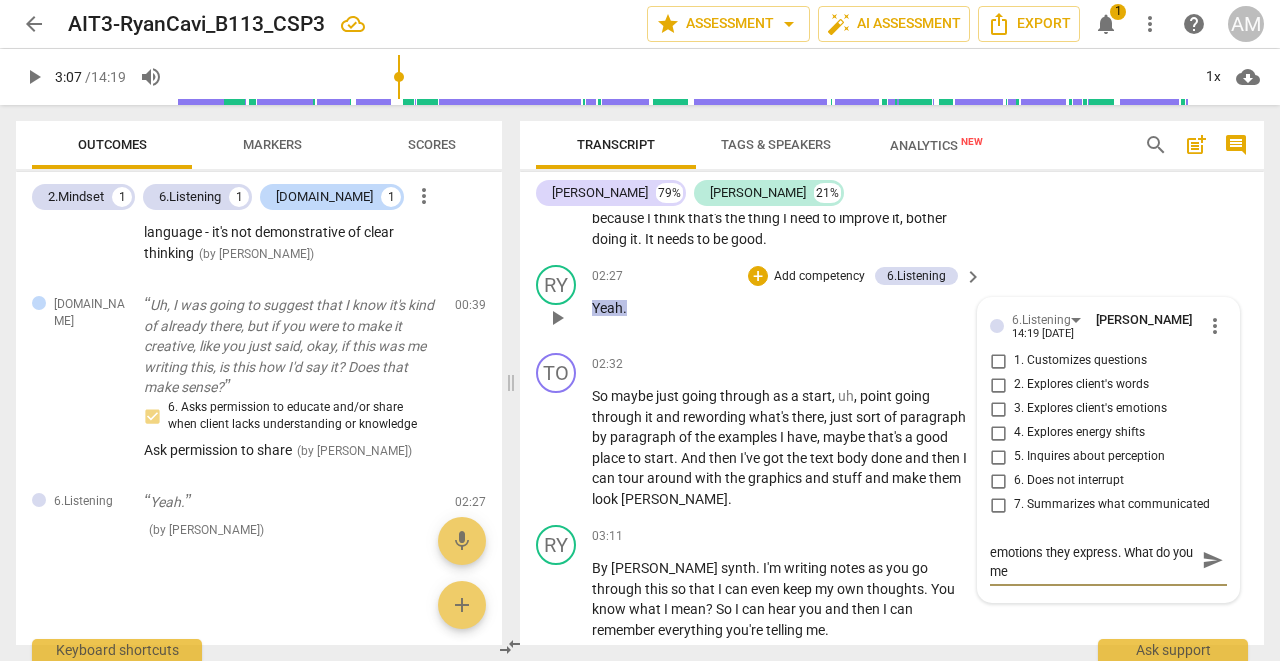 type on "Ask the client about the words and emotions they express. What do you mea" 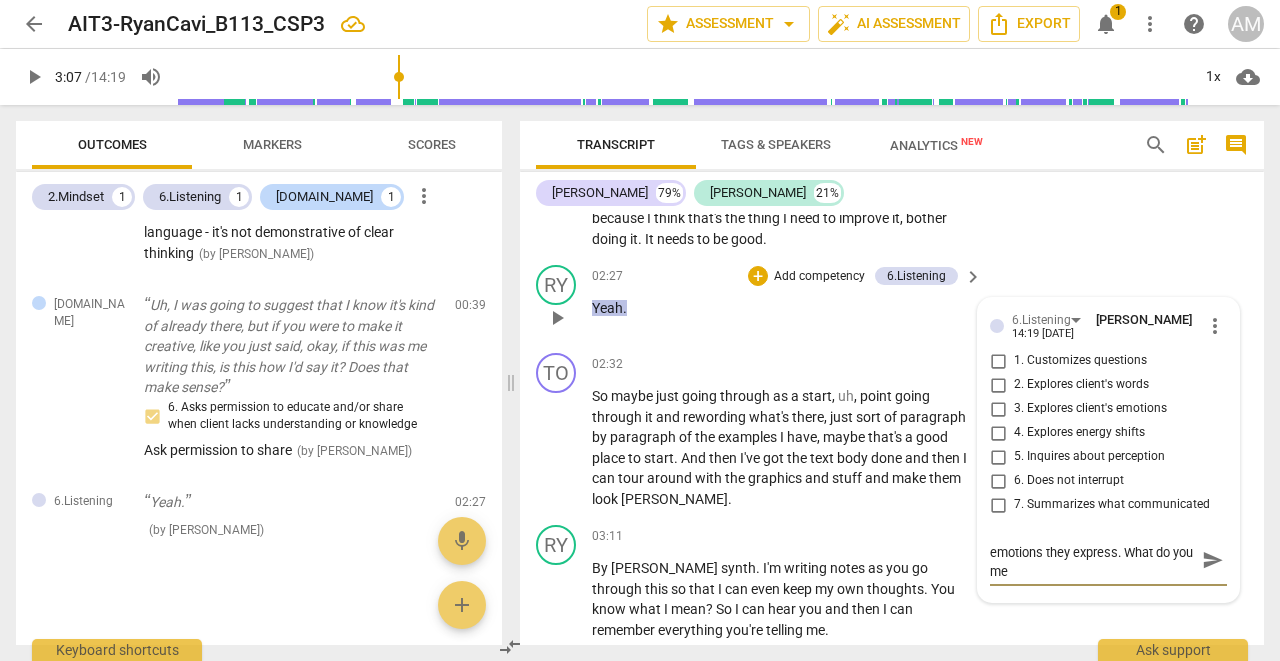type on "Ask the client about the words and emotions they express. What do you mea" 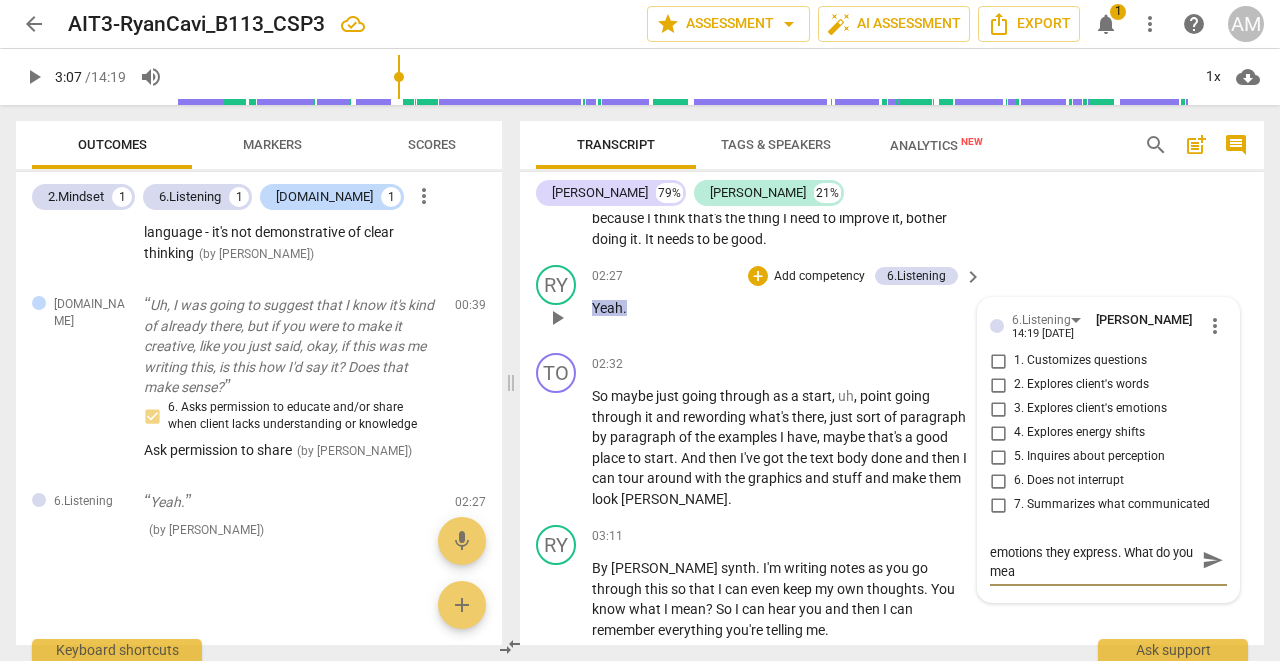scroll, scrollTop: 0, scrollLeft: 0, axis: both 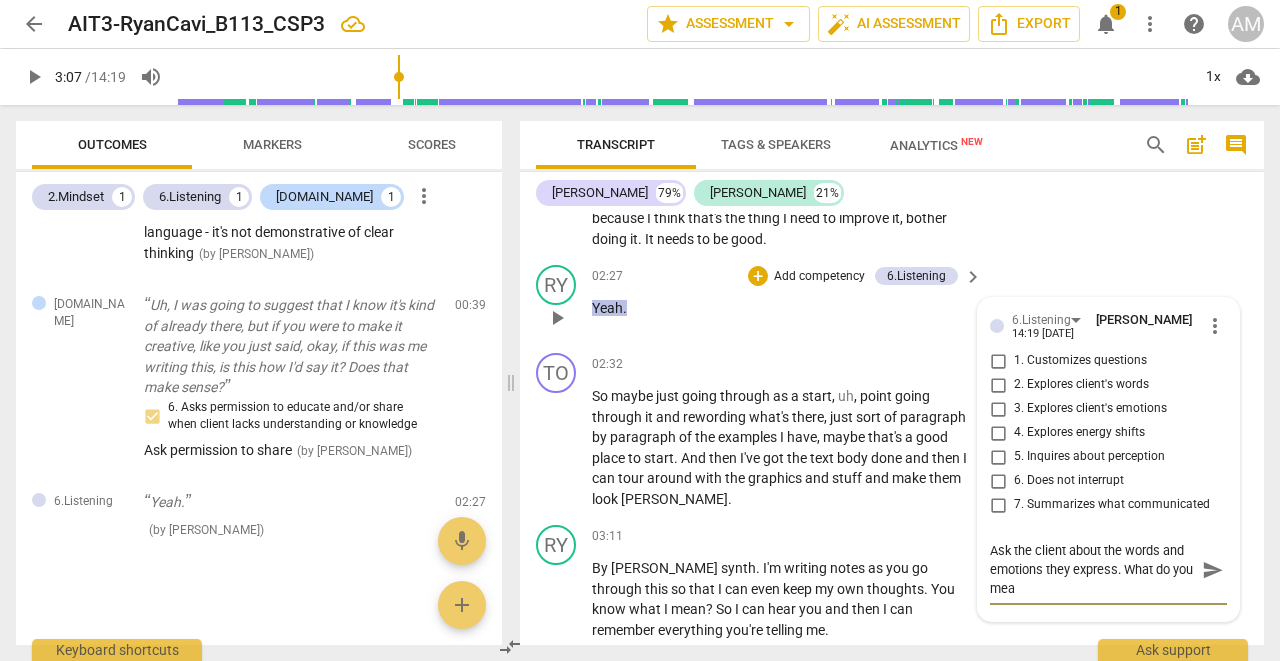 type on "Ask the client about the words and emotions they express. What do you mean" 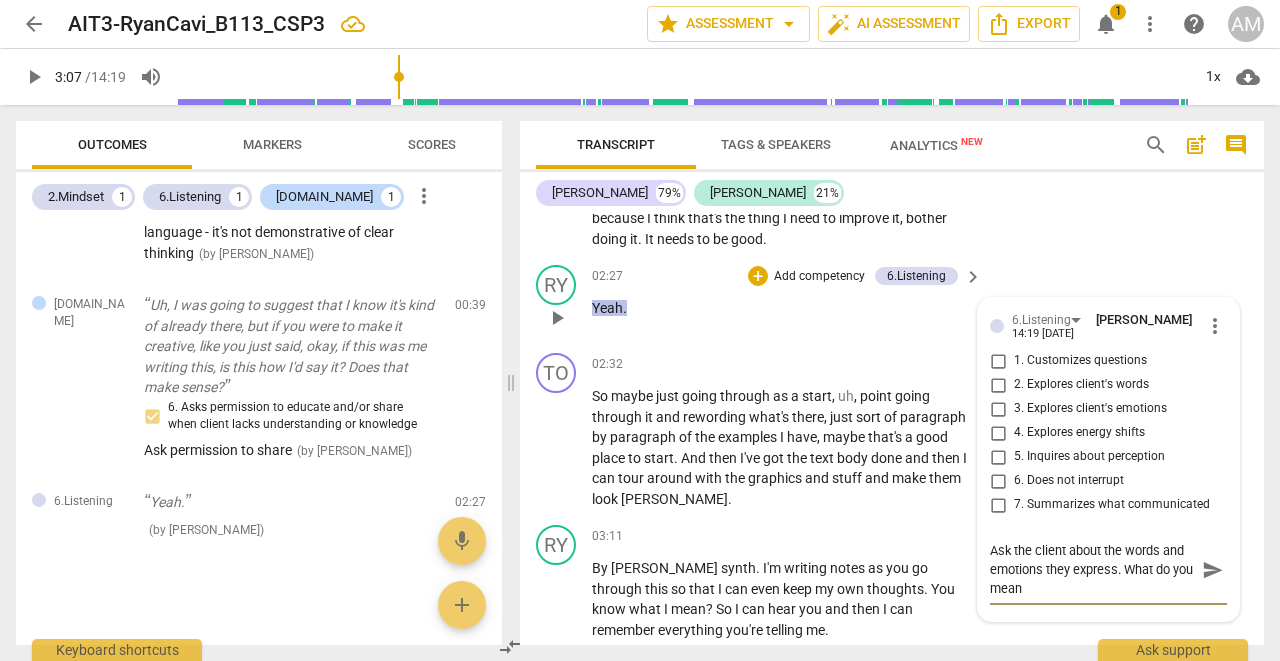 type on "Ask the client about the words and emotions they express. What do you mean" 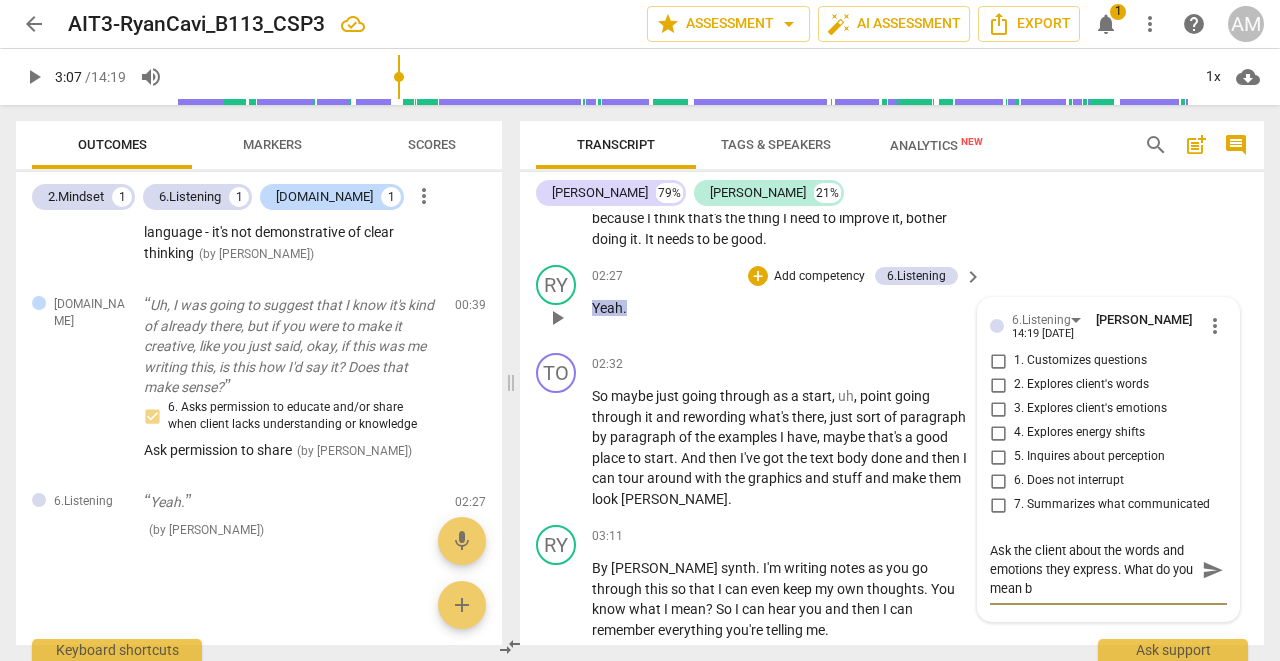 type on "Ask the client about the words and emotions they express. What do you mean by" 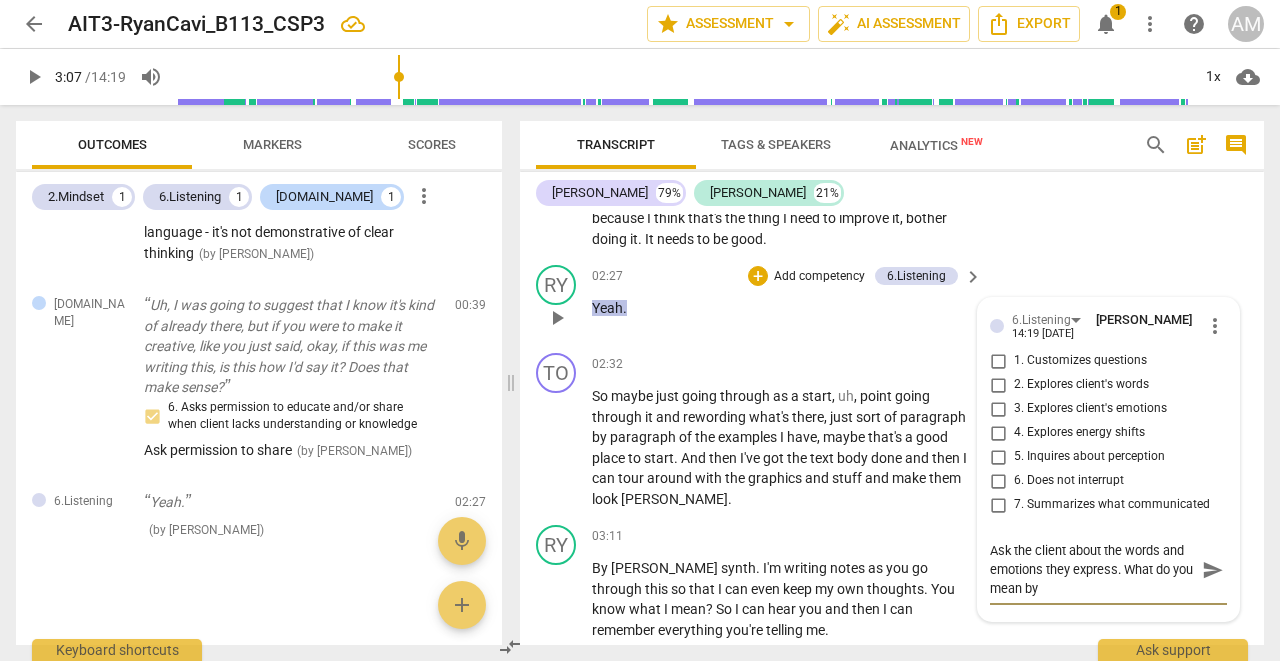 type on "Ask the client about the words and emotions they express. What do you mean by" 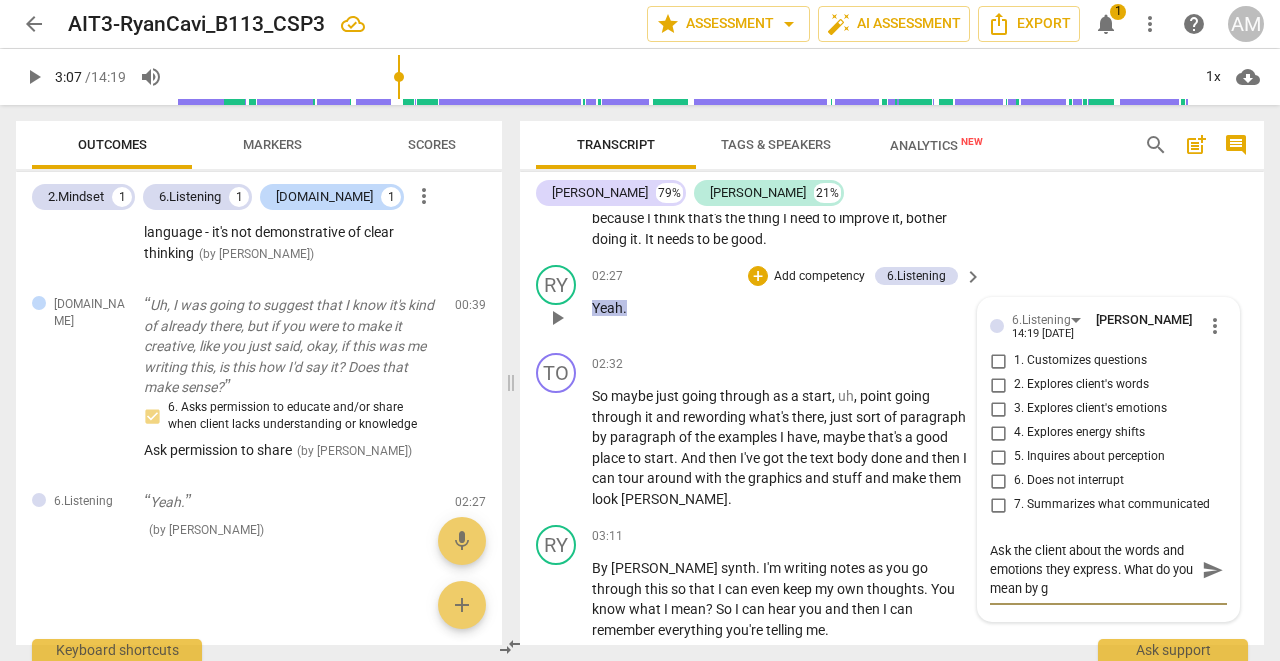 type on "Ask the client about the words and emotions they express. What do you mean by go" 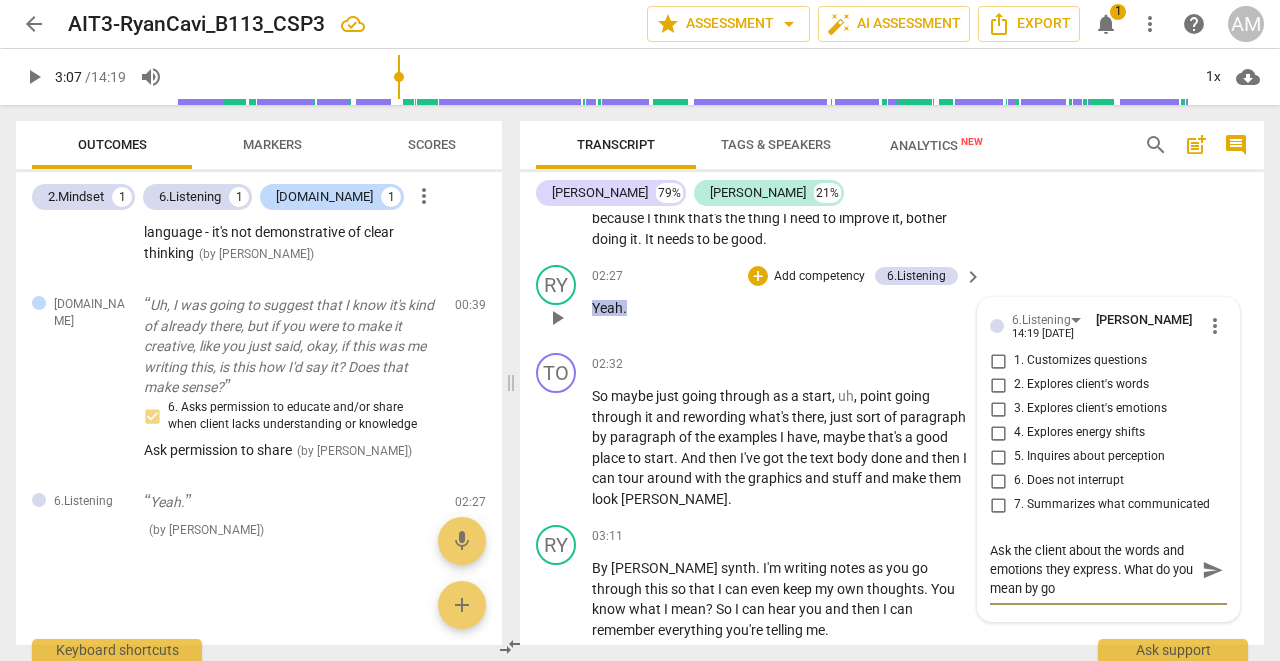 type on "Ask the client about the words and emotions they express. What do you mean by goo" 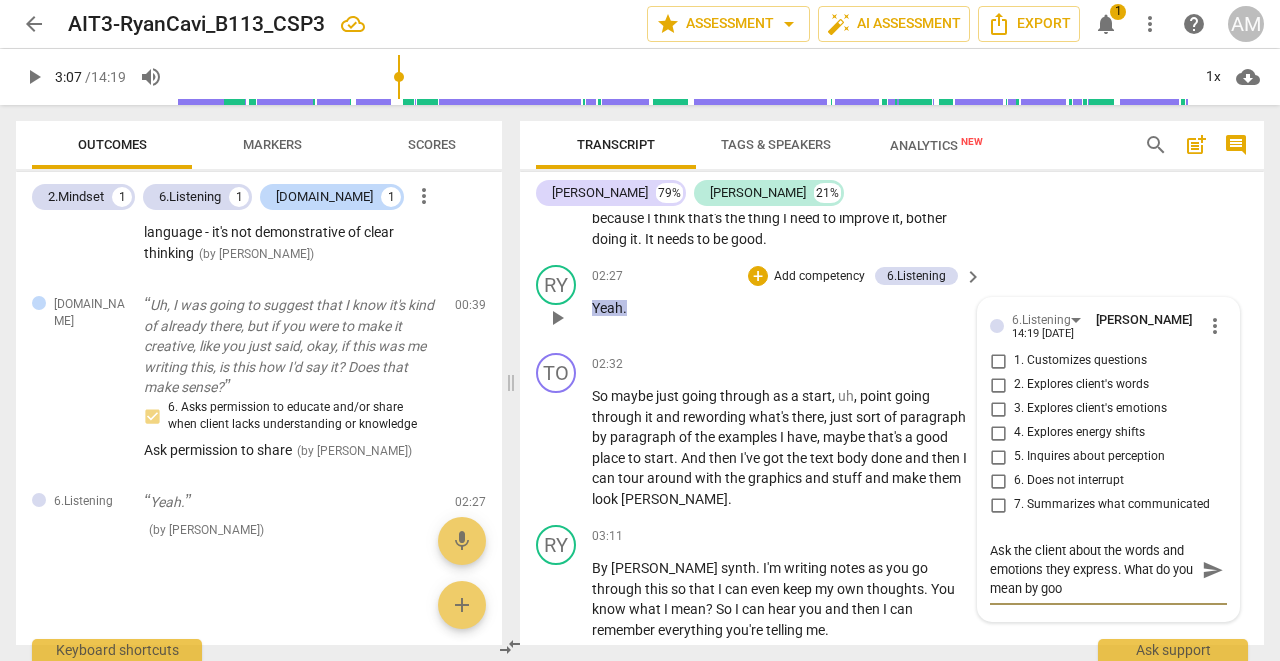 type on "Ask the client about the words and emotions they express. What do you mean by good" 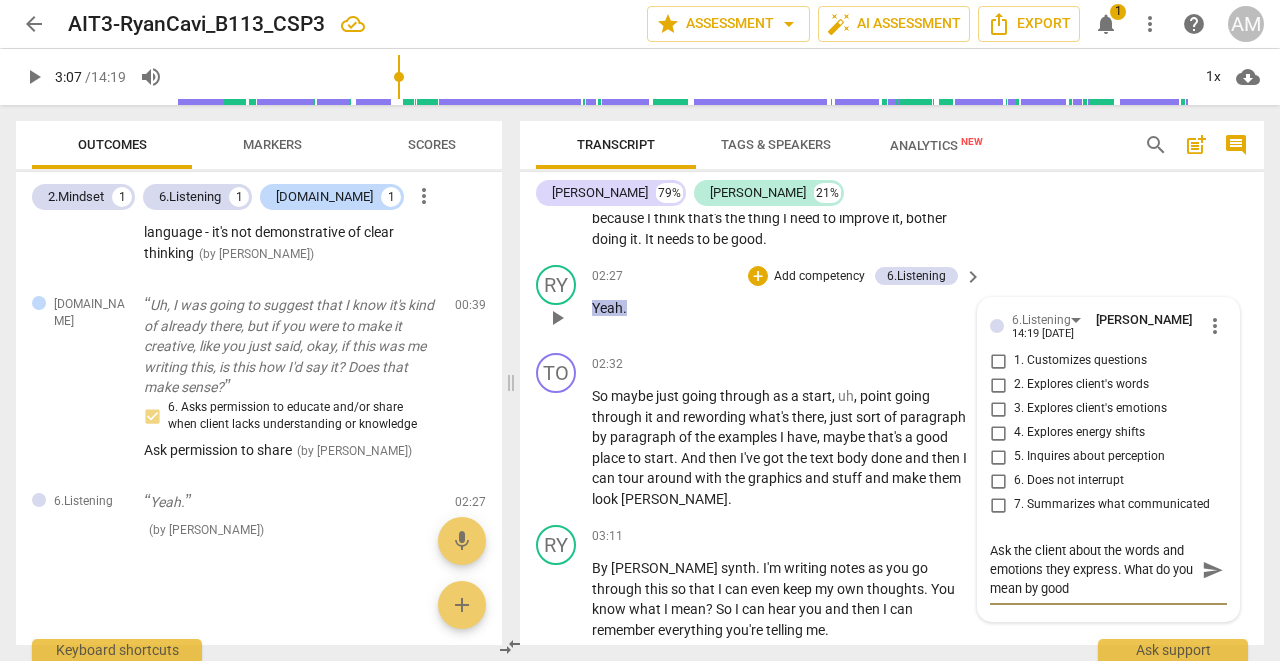 type on "Ask the client about the words and emotions they express. What do you mean by good?" 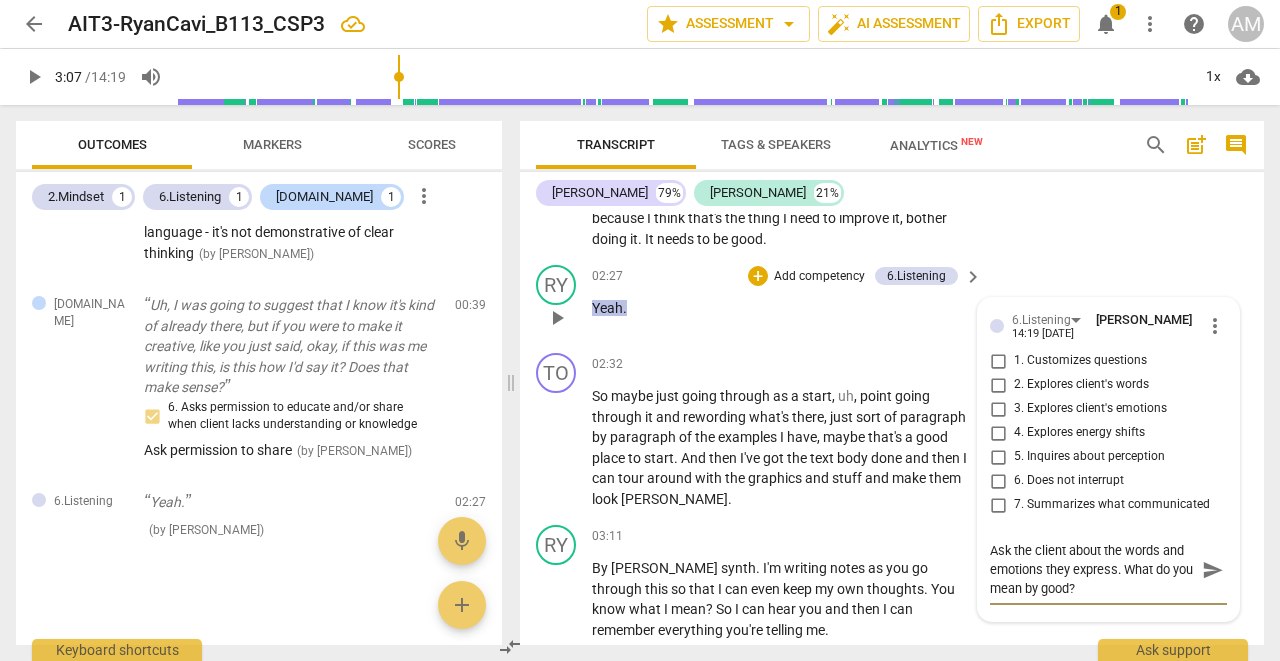click on "Ask the client about the words and emotions they express. What do you mean by good?" at bounding box center (1092, 569) 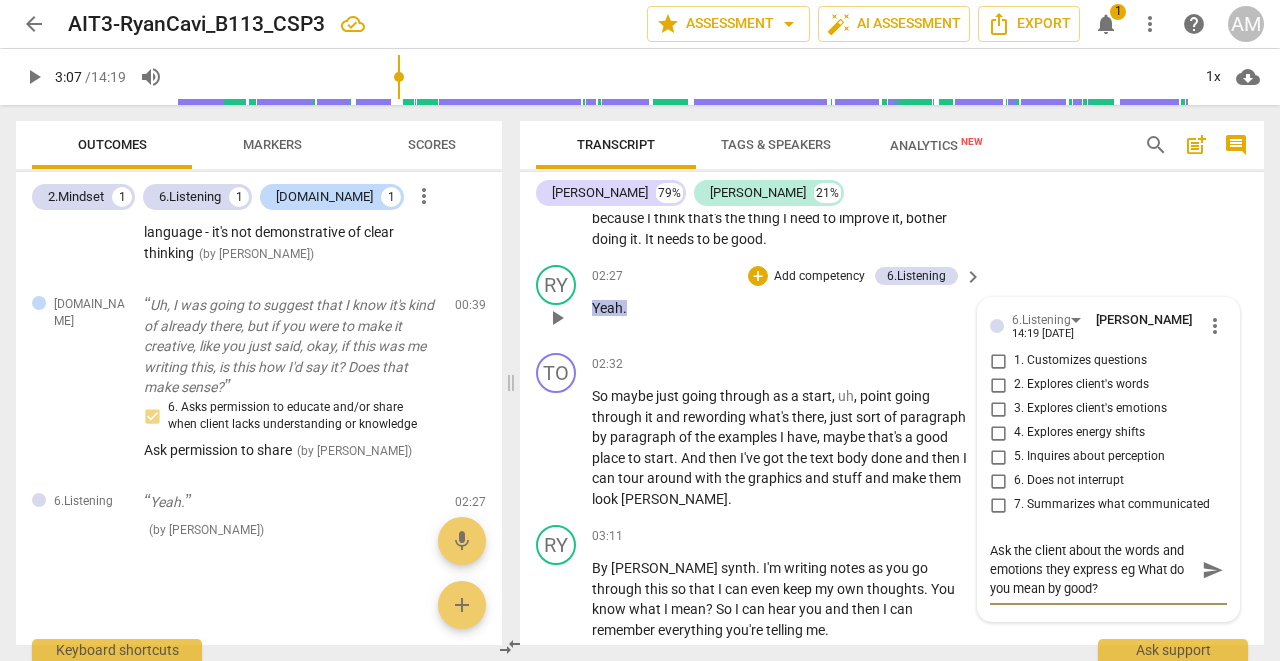 click on "send" at bounding box center [1213, 570] 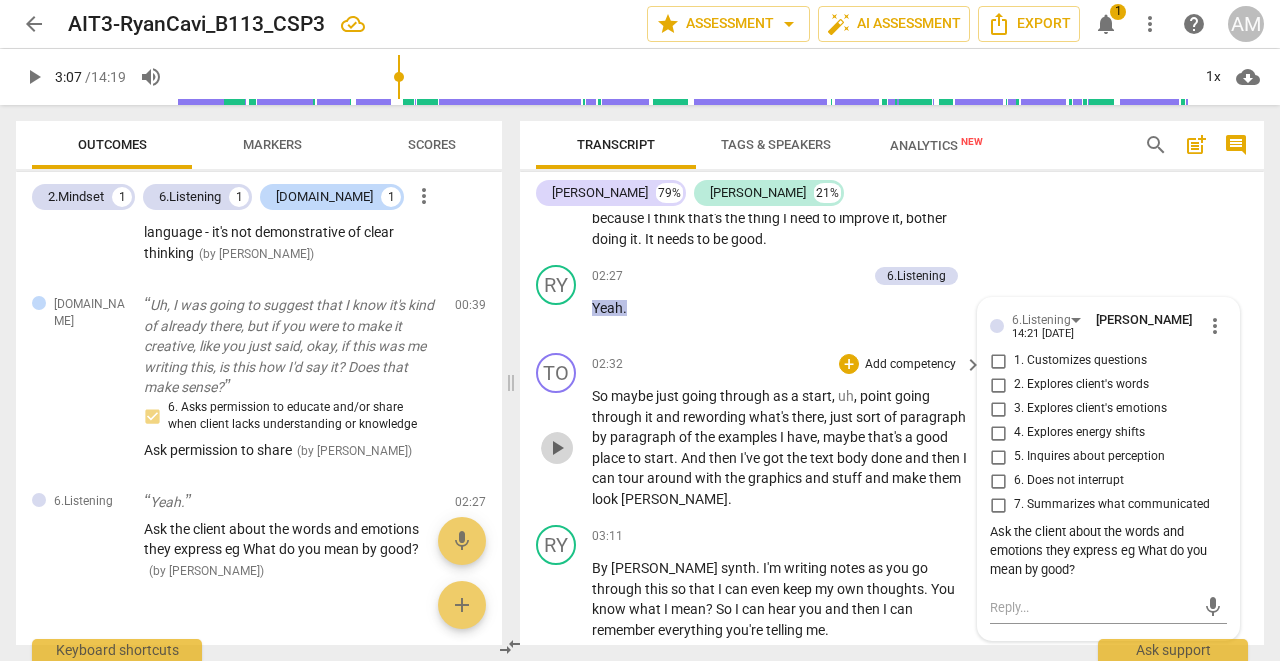 click on "play_arrow" at bounding box center [557, 448] 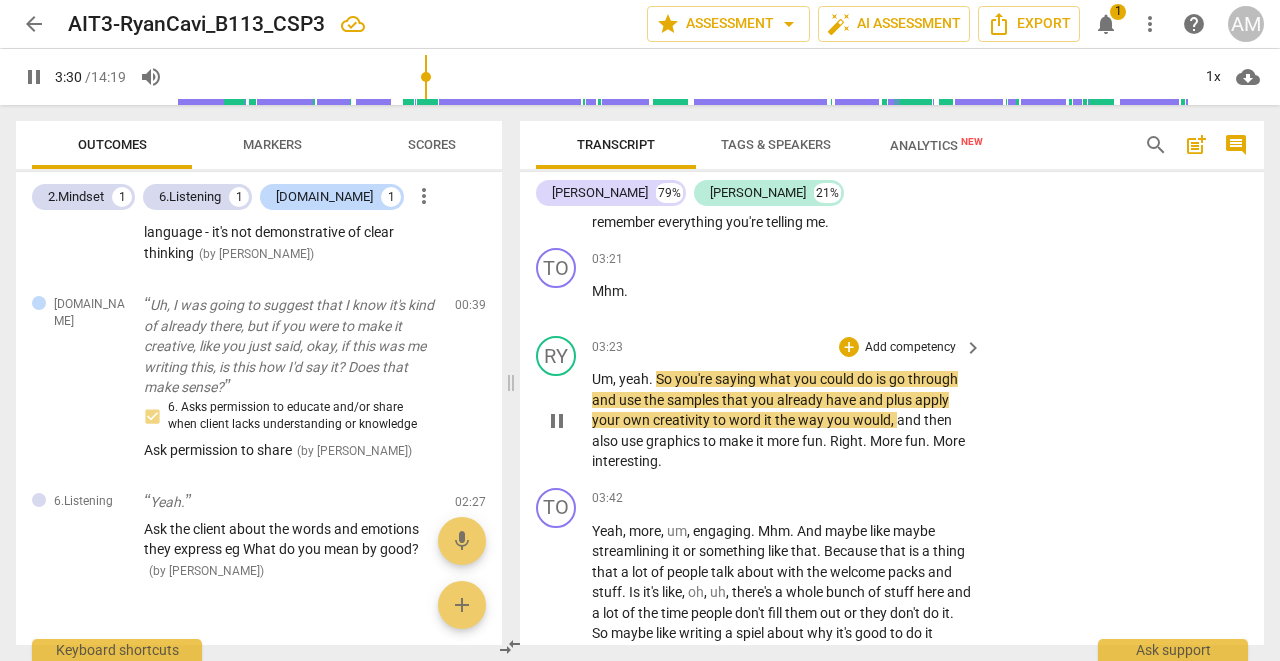 scroll, scrollTop: 3015, scrollLeft: 0, axis: vertical 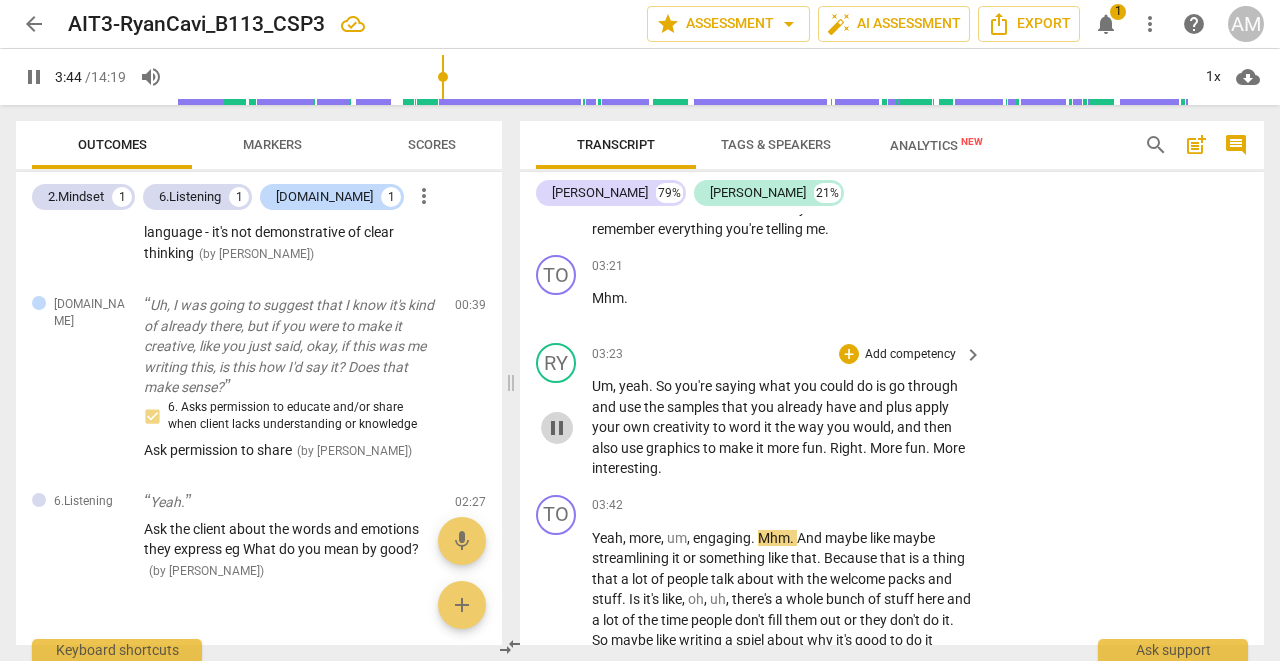 click on "pause" at bounding box center (557, 428) 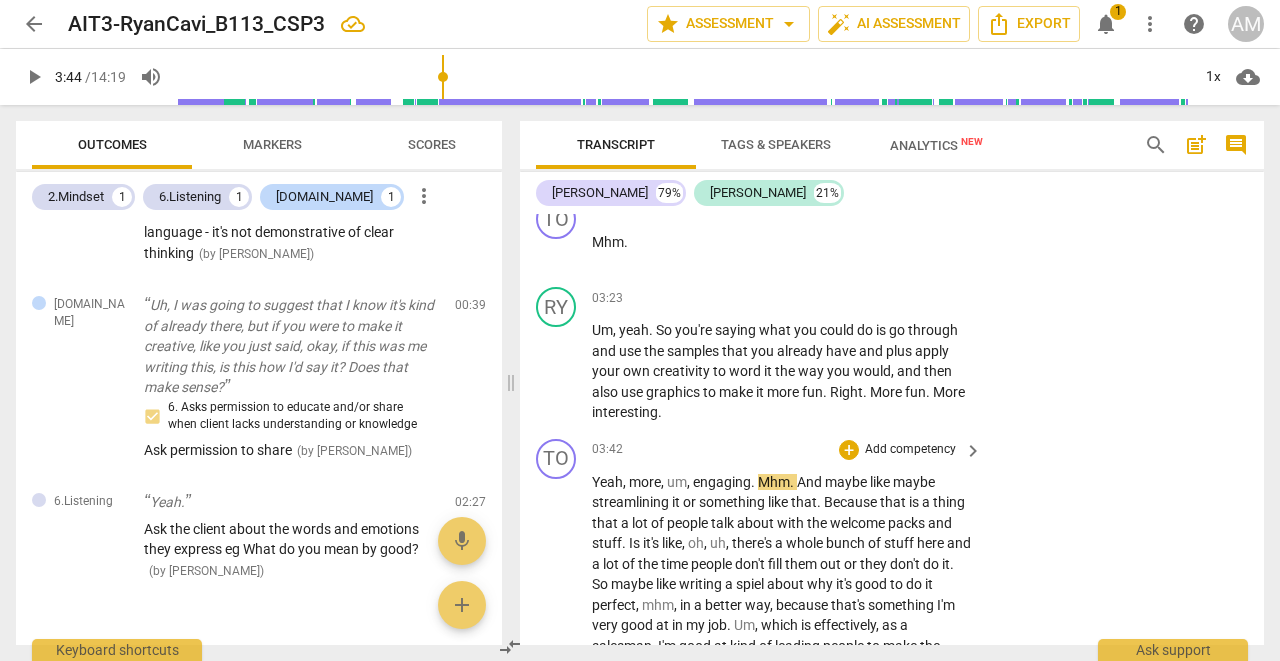 scroll, scrollTop: 3075, scrollLeft: 0, axis: vertical 